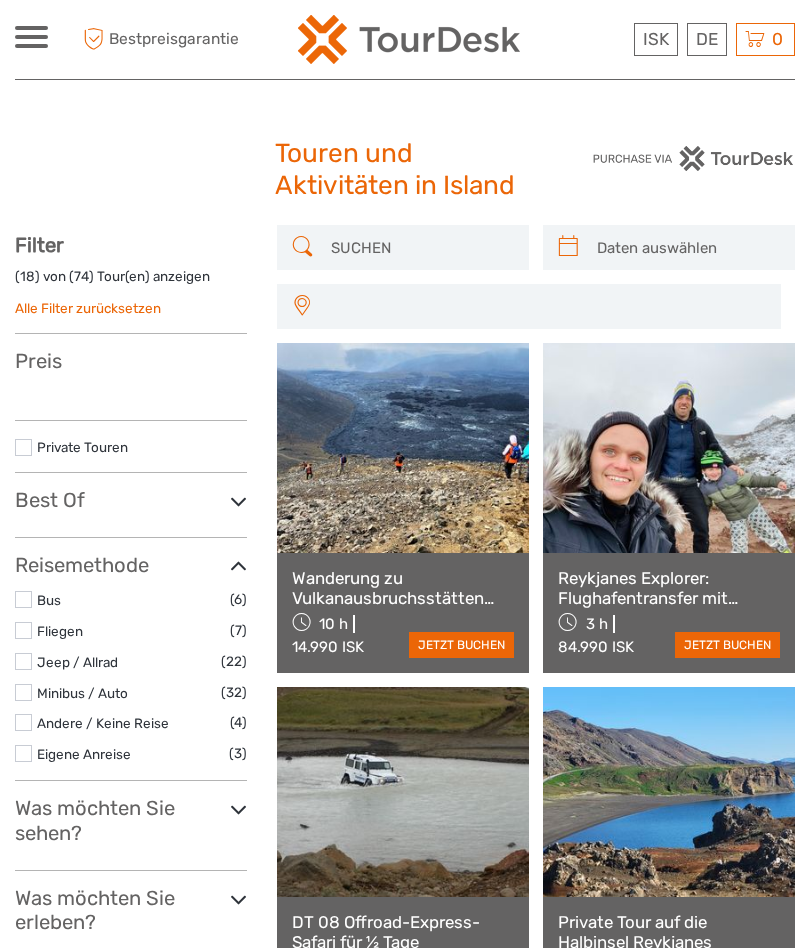 select 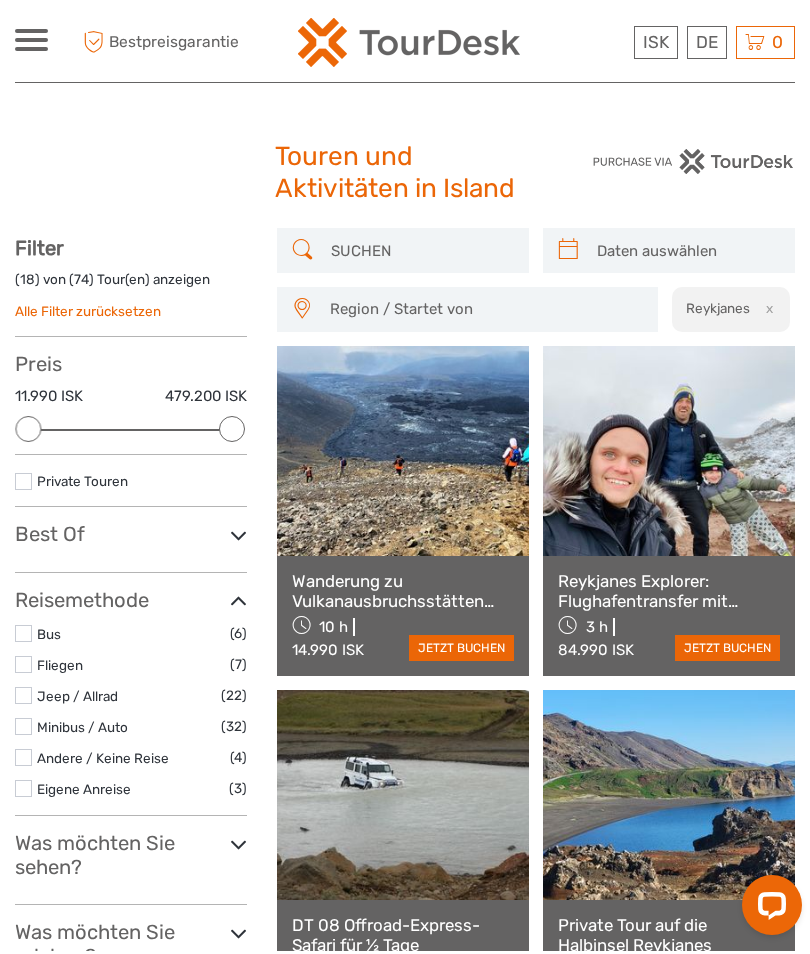 scroll, scrollTop: 0, scrollLeft: 0, axis: both 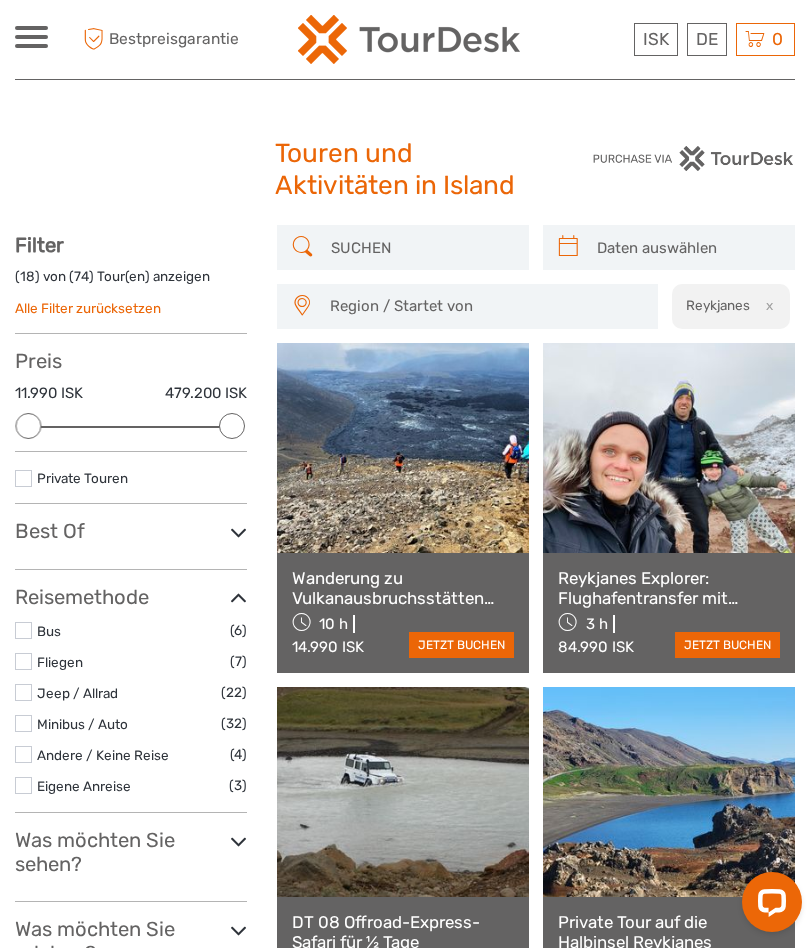 click at bounding box center (421, 247) 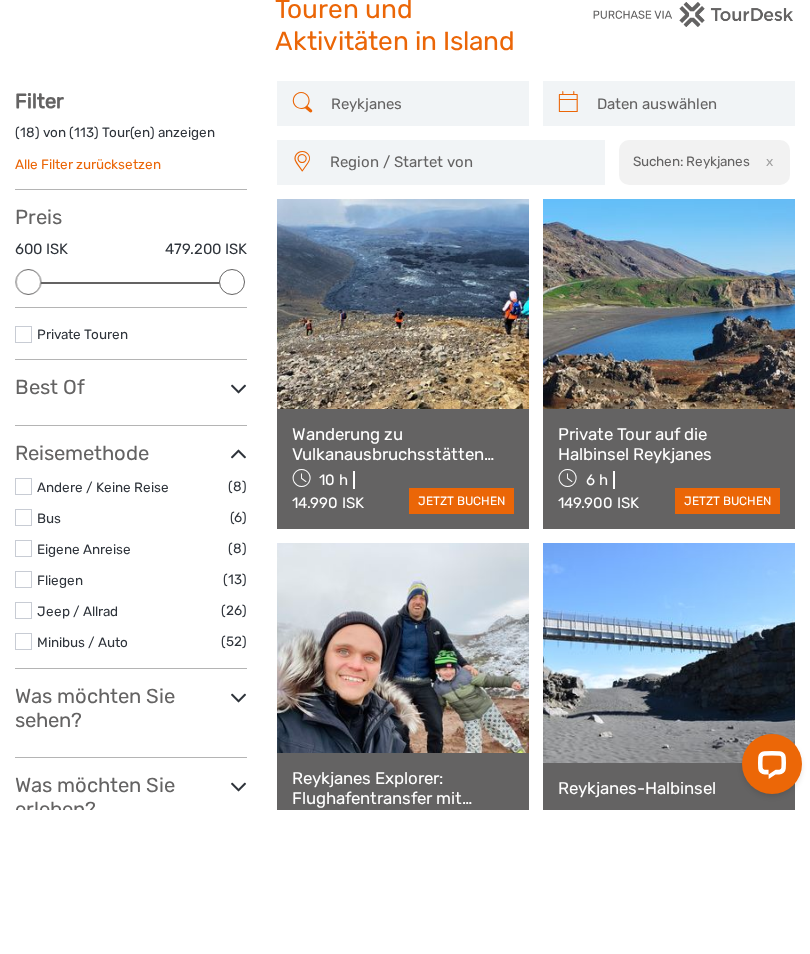 type on "Reykjanes" 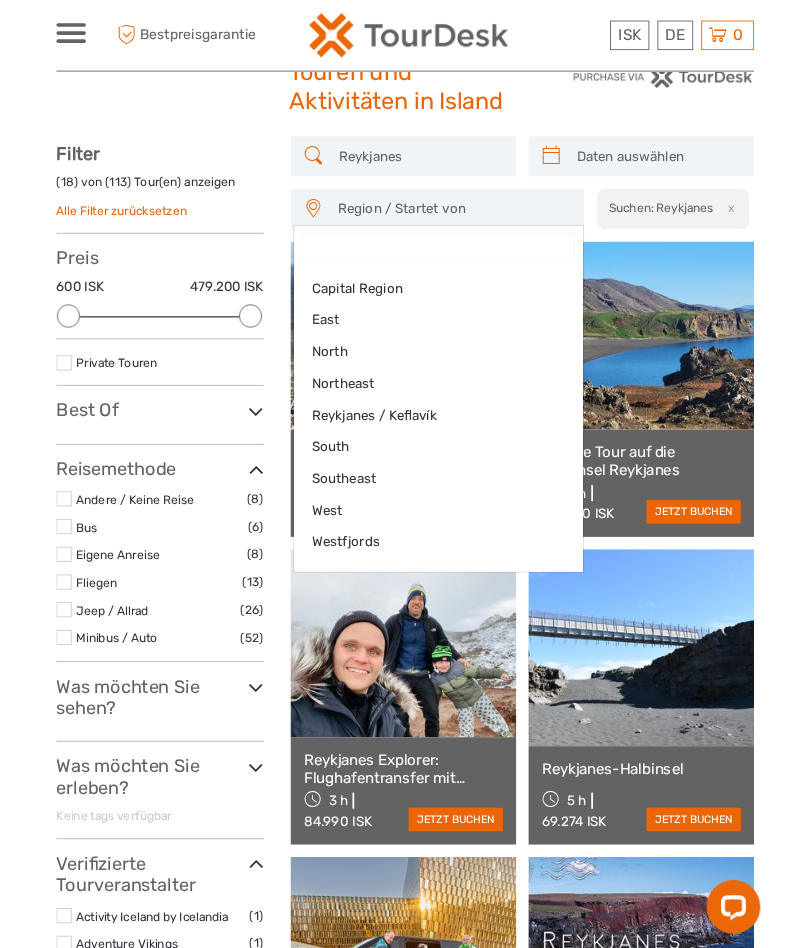 scroll, scrollTop: 0, scrollLeft: 0, axis: both 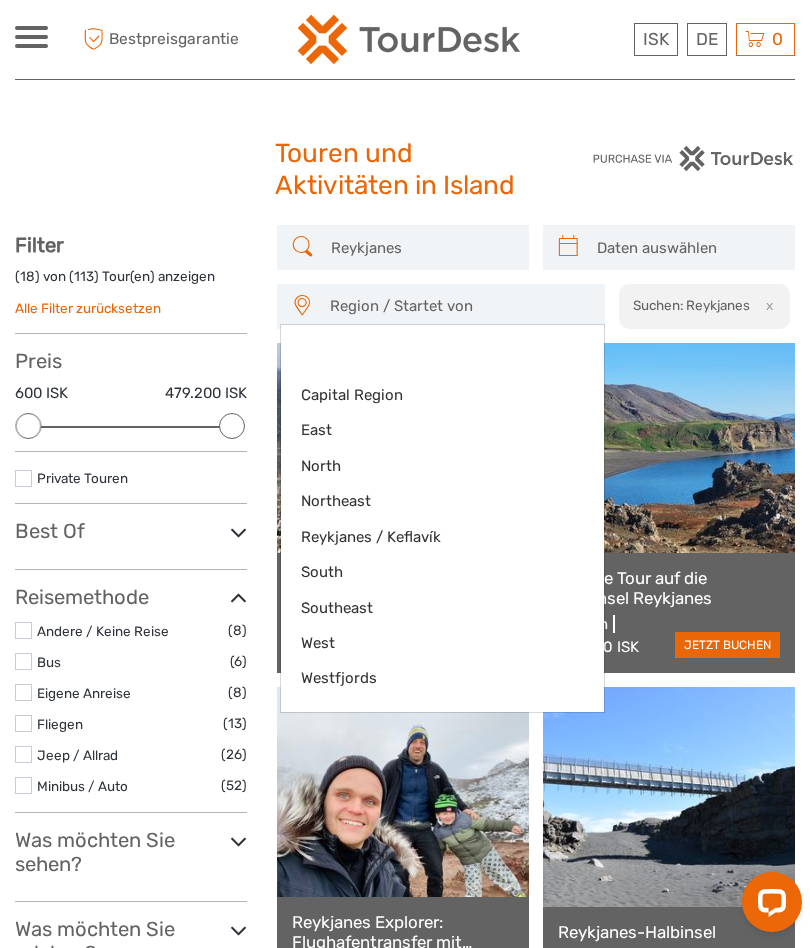 click at bounding box center (405, 474) 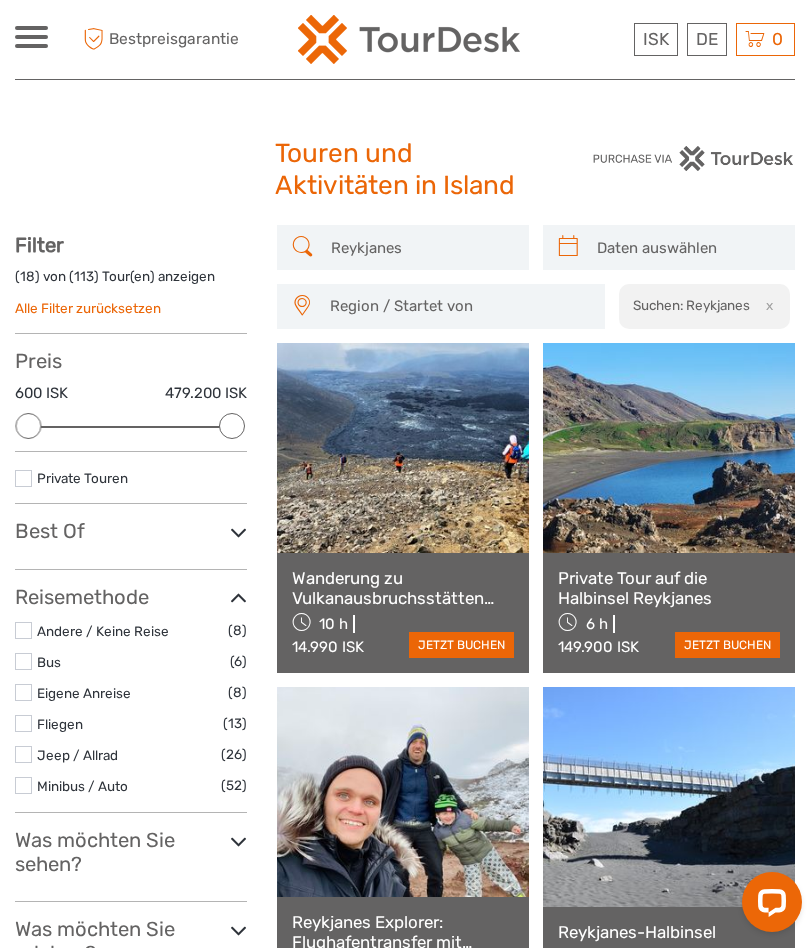 click on "Region / Startet von" at bounding box center (458, 306) 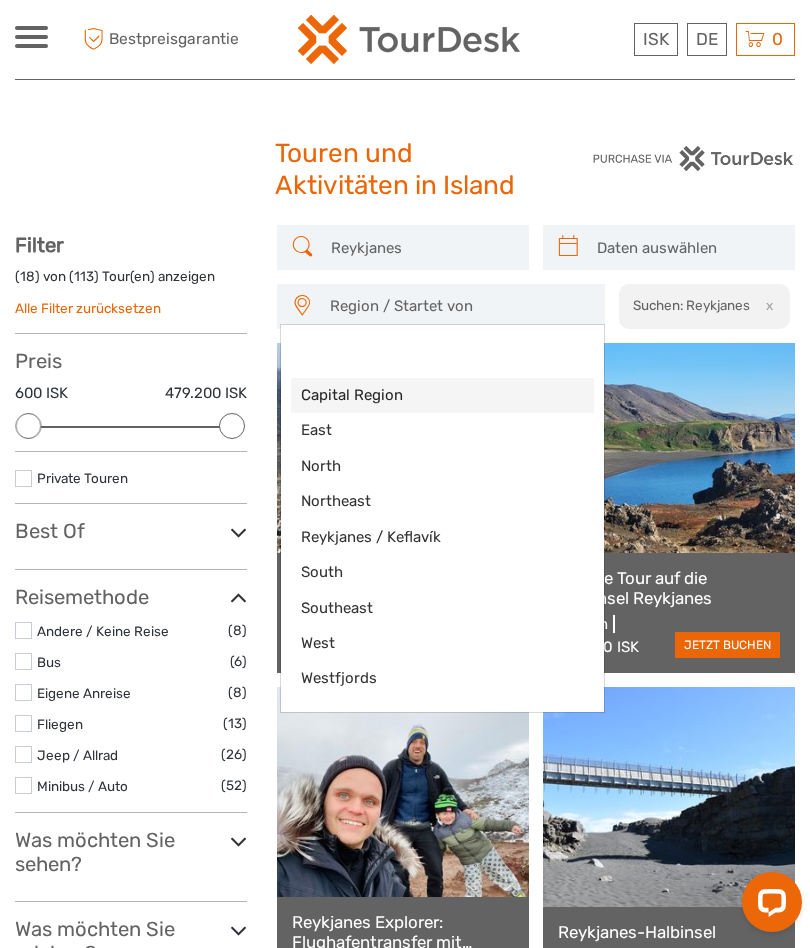 click on "Capital Region" at bounding box center [426, 395] 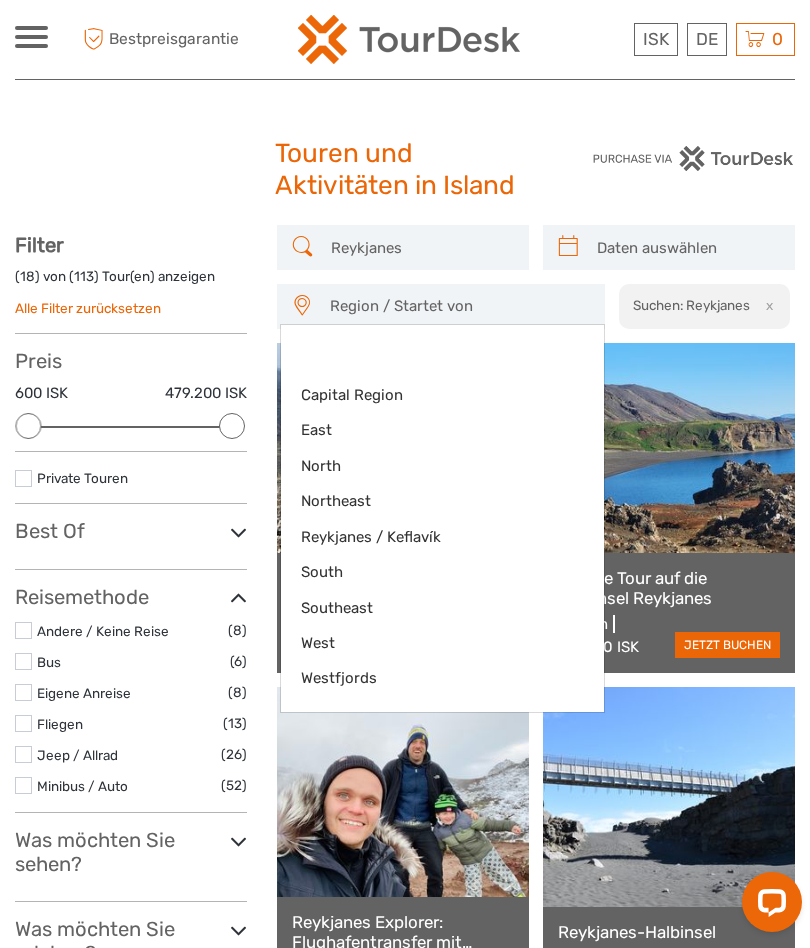 select on "Capital Region" 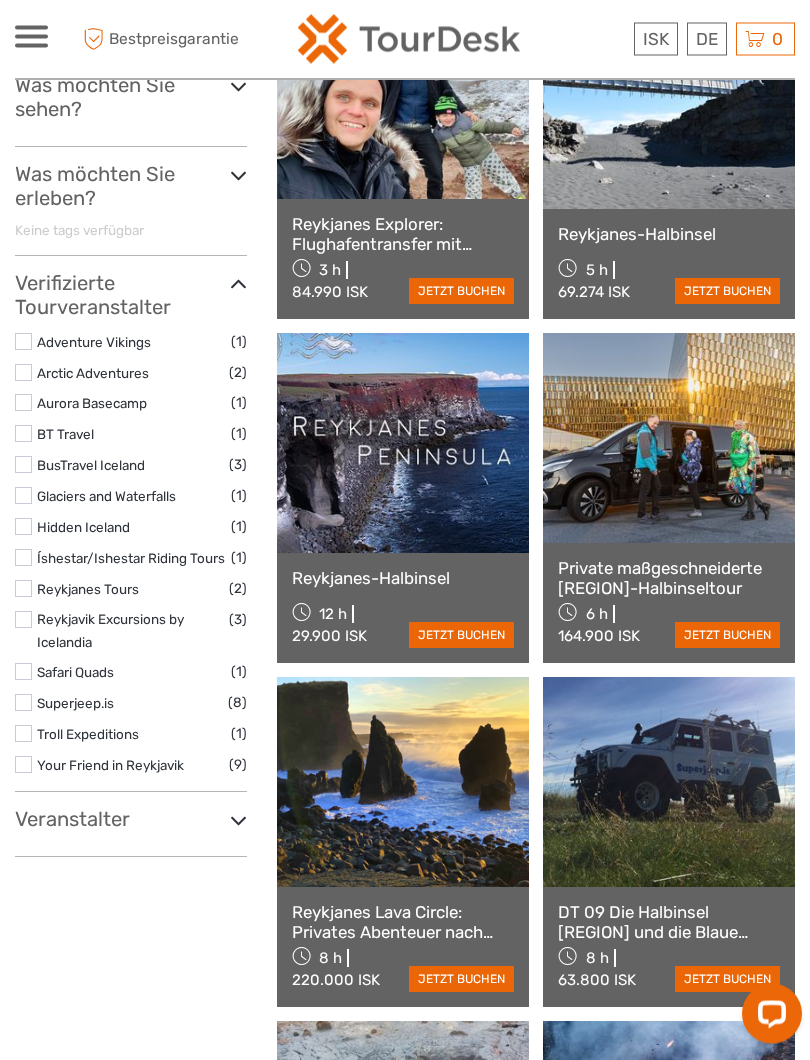 scroll, scrollTop: 764, scrollLeft: 0, axis: vertical 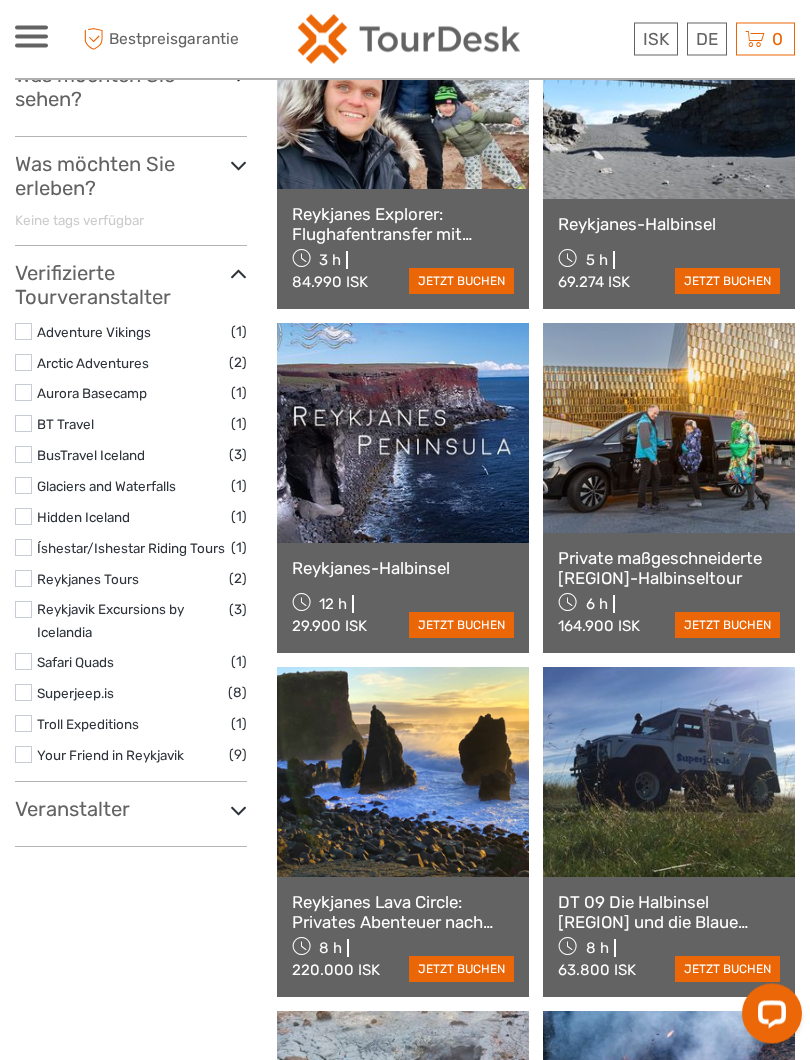 click on "Private maßgeschneiderte Reykjanes-Halbinseltour" at bounding box center [669, 569] 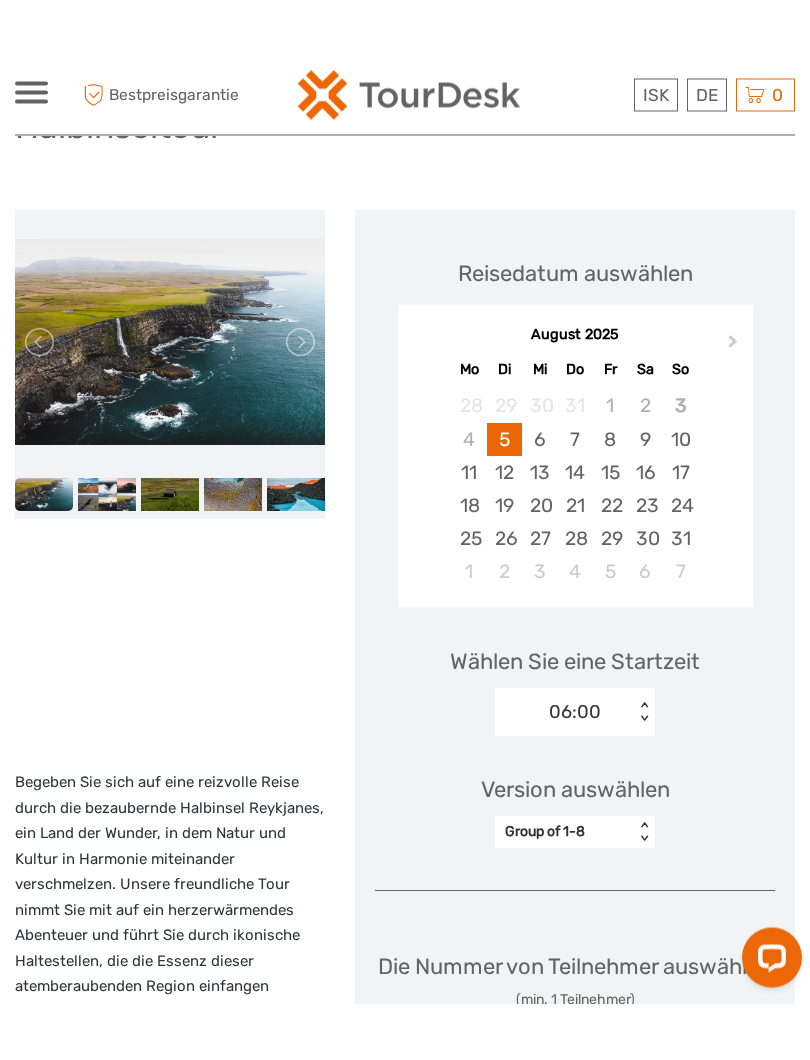 scroll, scrollTop: 240, scrollLeft: 0, axis: vertical 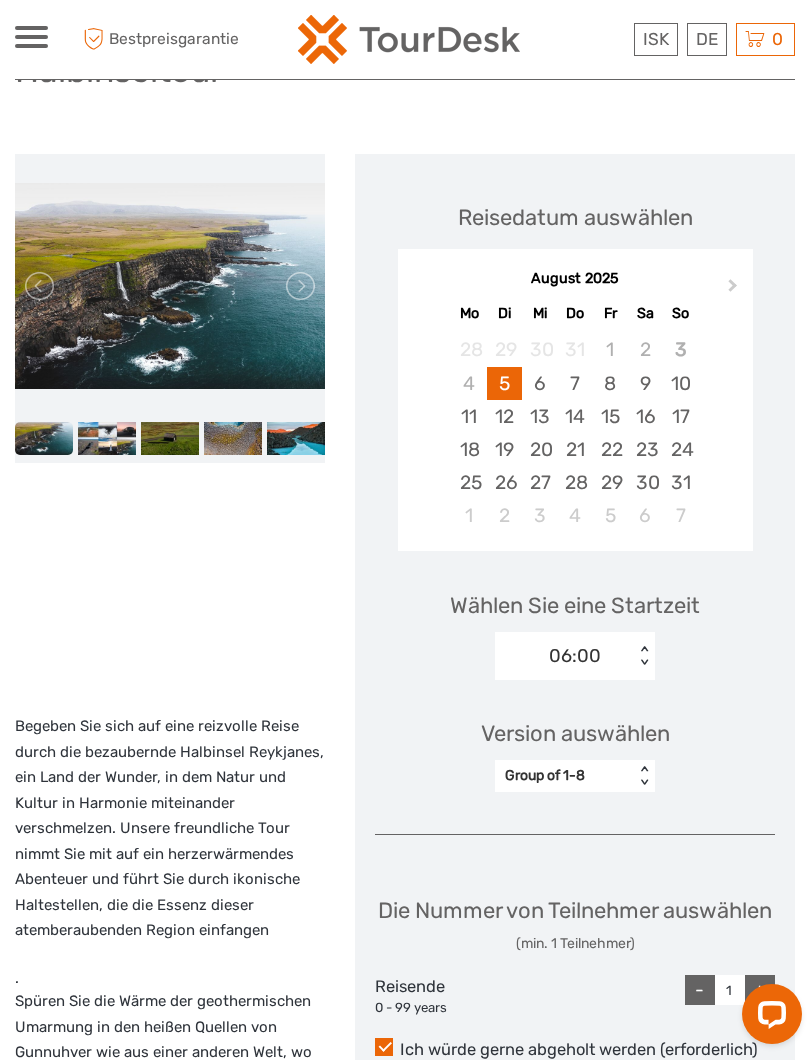 click on "26" at bounding box center (504, 482) 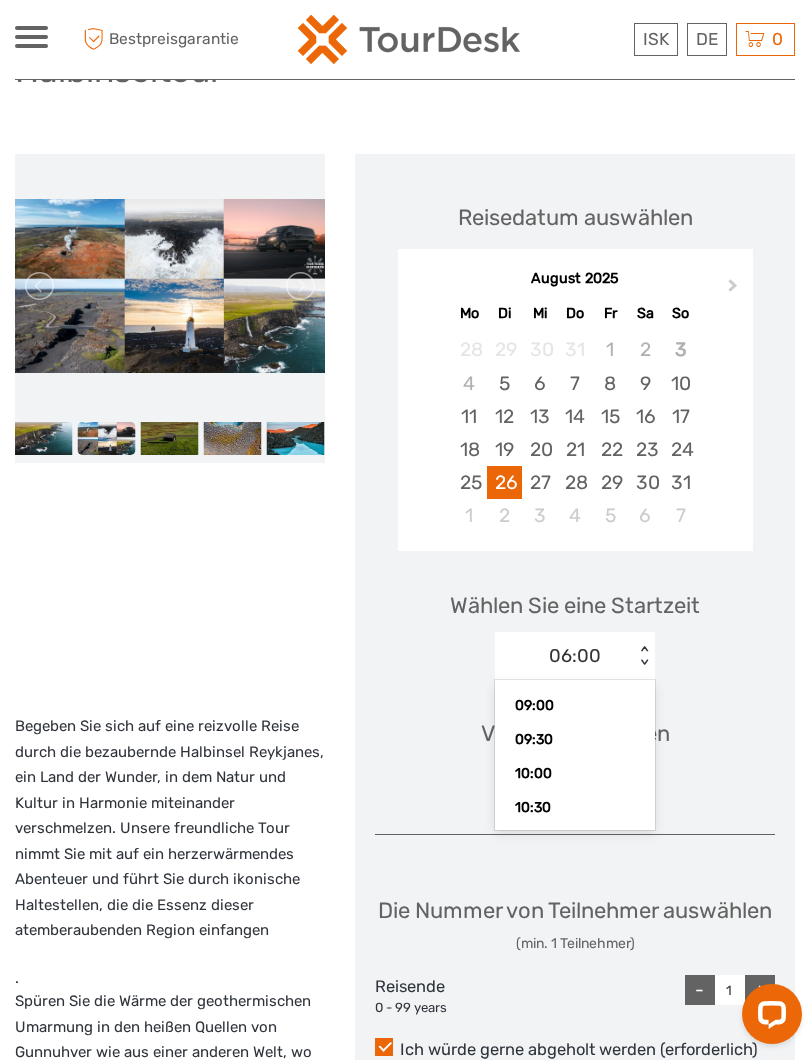 scroll, scrollTop: 215, scrollLeft: 0, axis: vertical 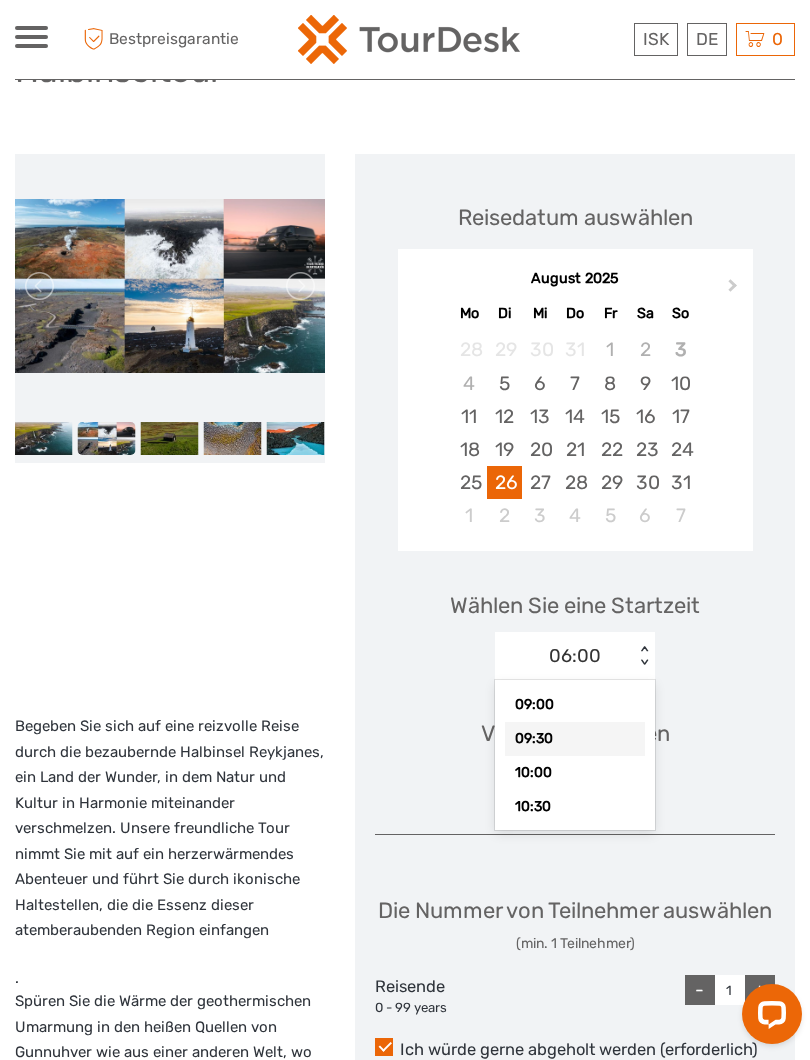 click on "09:30" at bounding box center (575, 739) 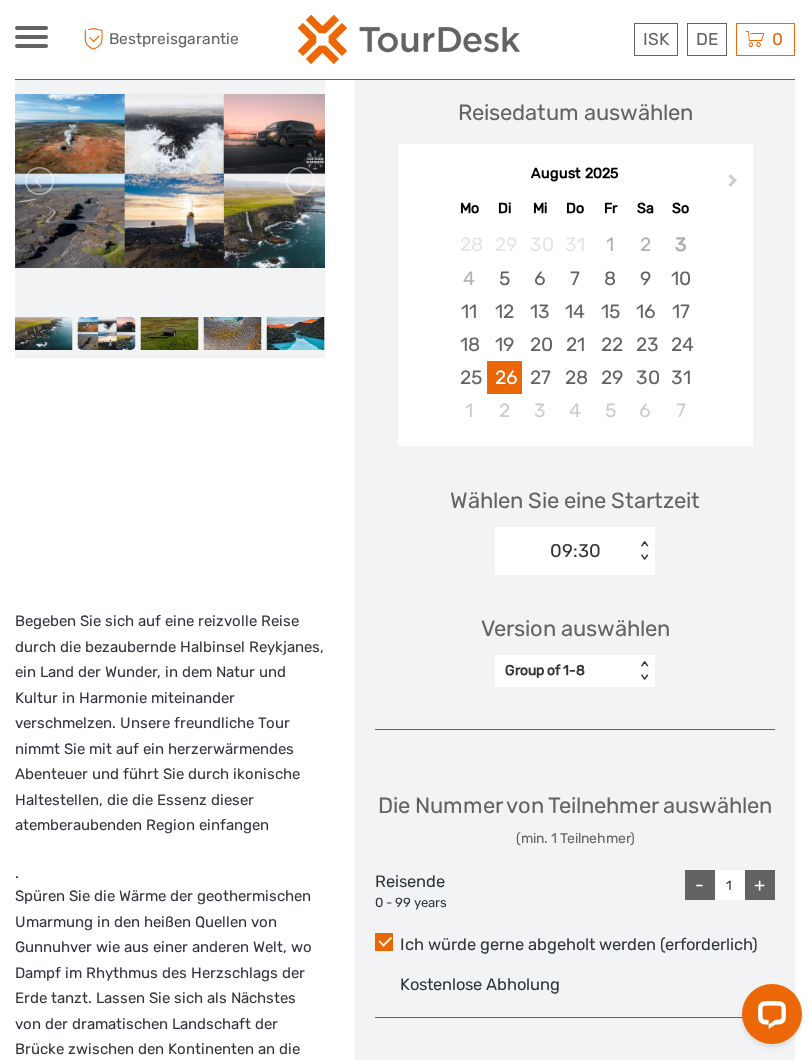 scroll, scrollTop: 346, scrollLeft: 0, axis: vertical 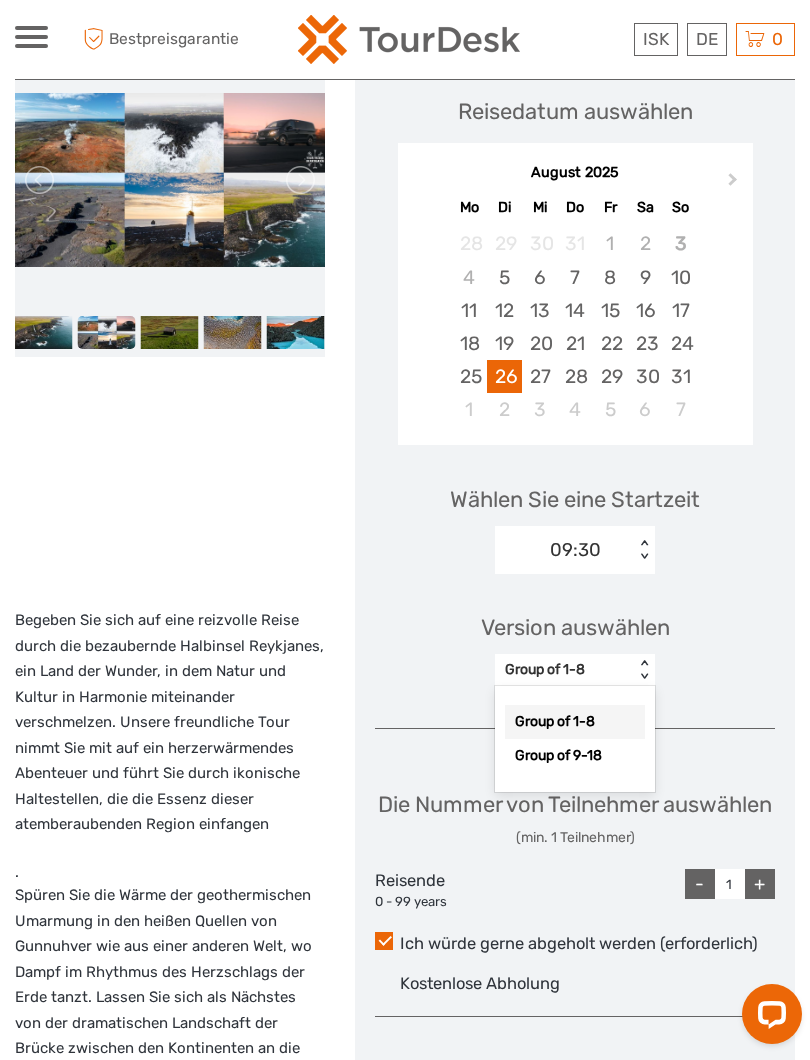 click on "Group of 1-8" at bounding box center (575, 722) 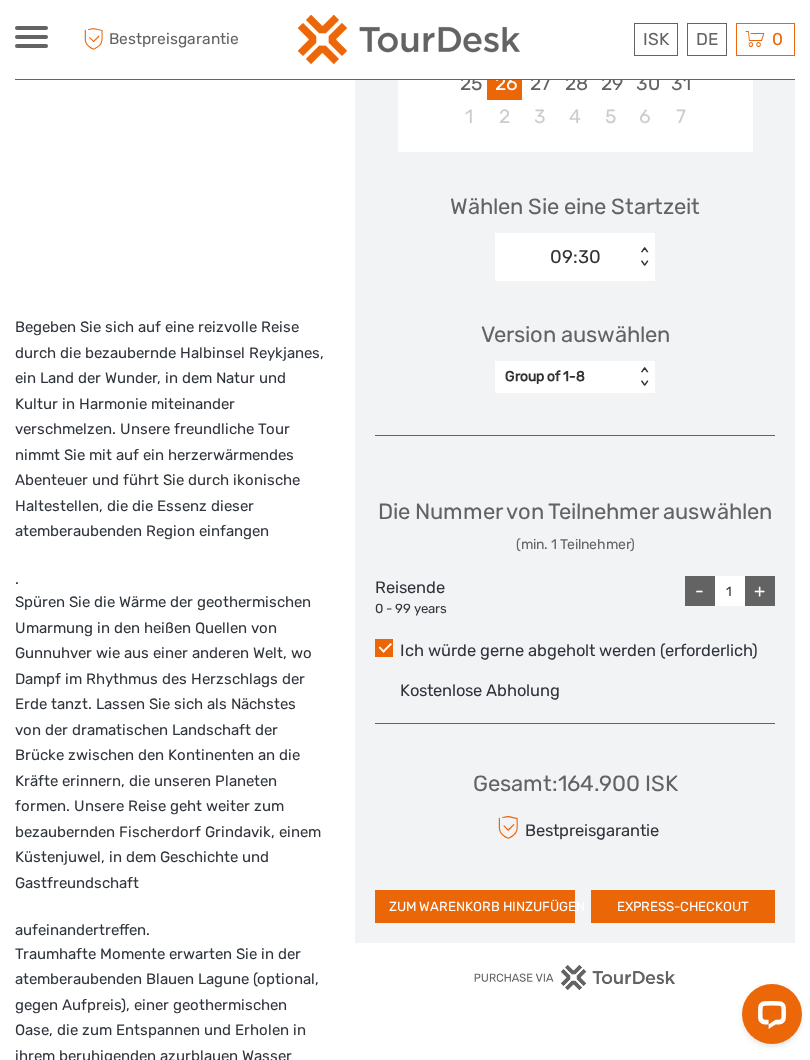 scroll, scrollTop: 646, scrollLeft: 0, axis: vertical 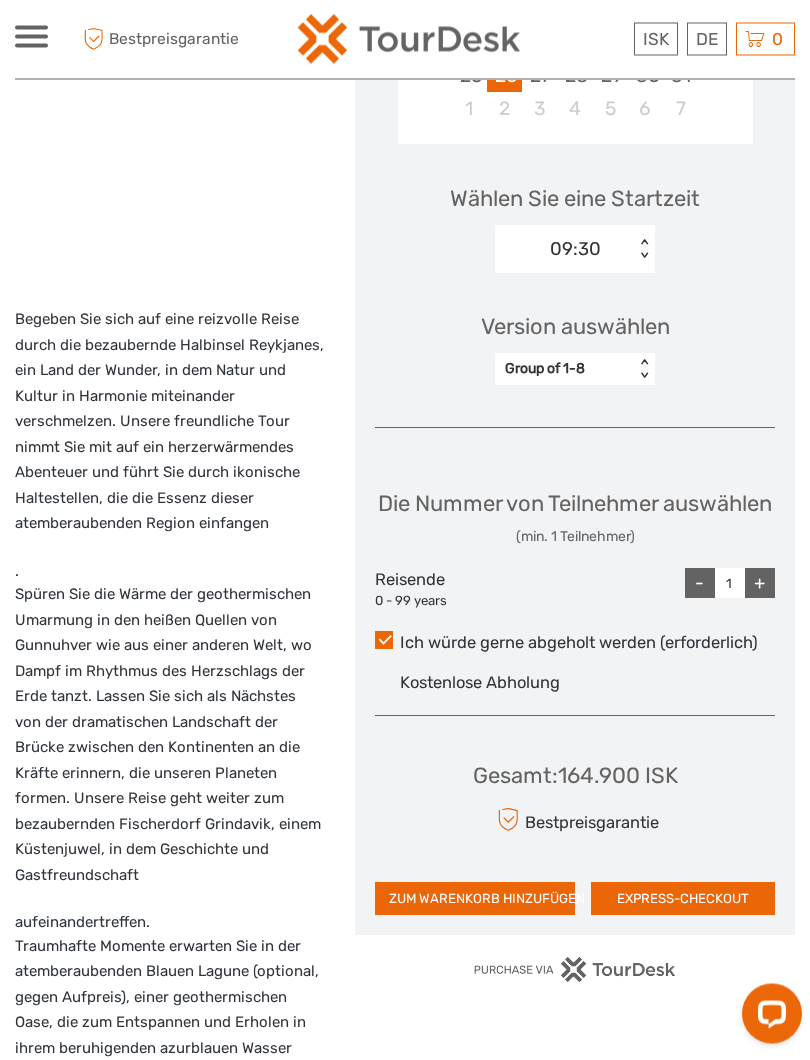 click on "+" at bounding box center (760, 584) 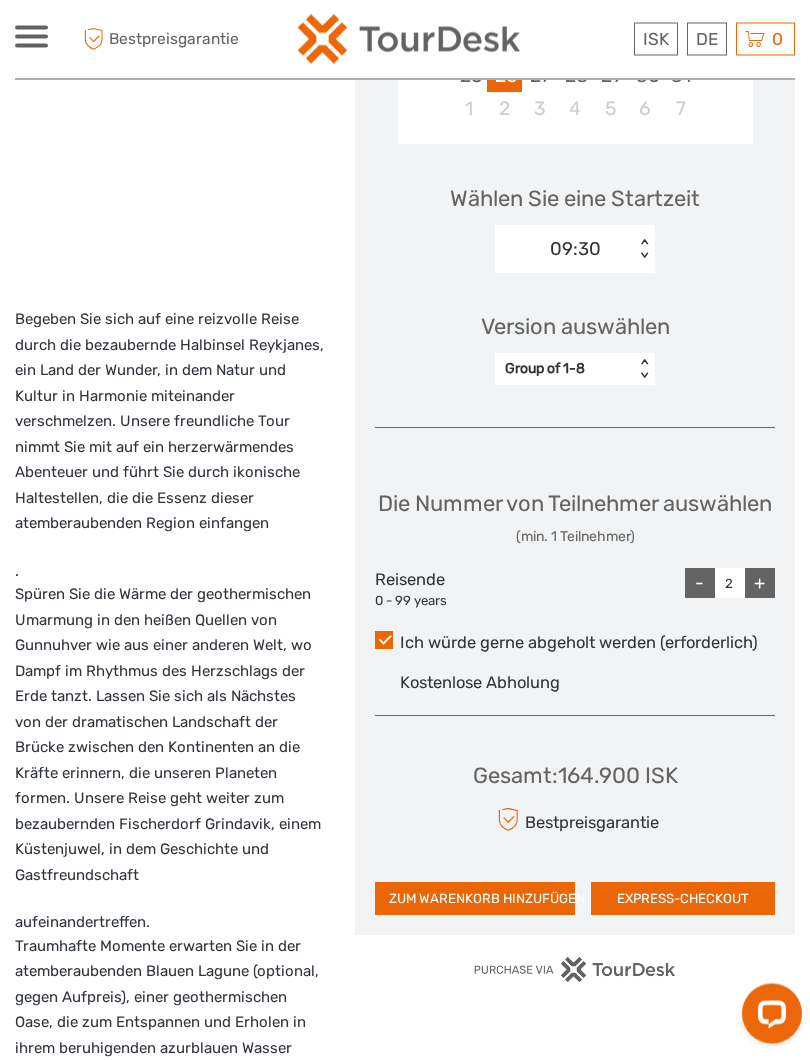 scroll, scrollTop: 647, scrollLeft: 0, axis: vertical 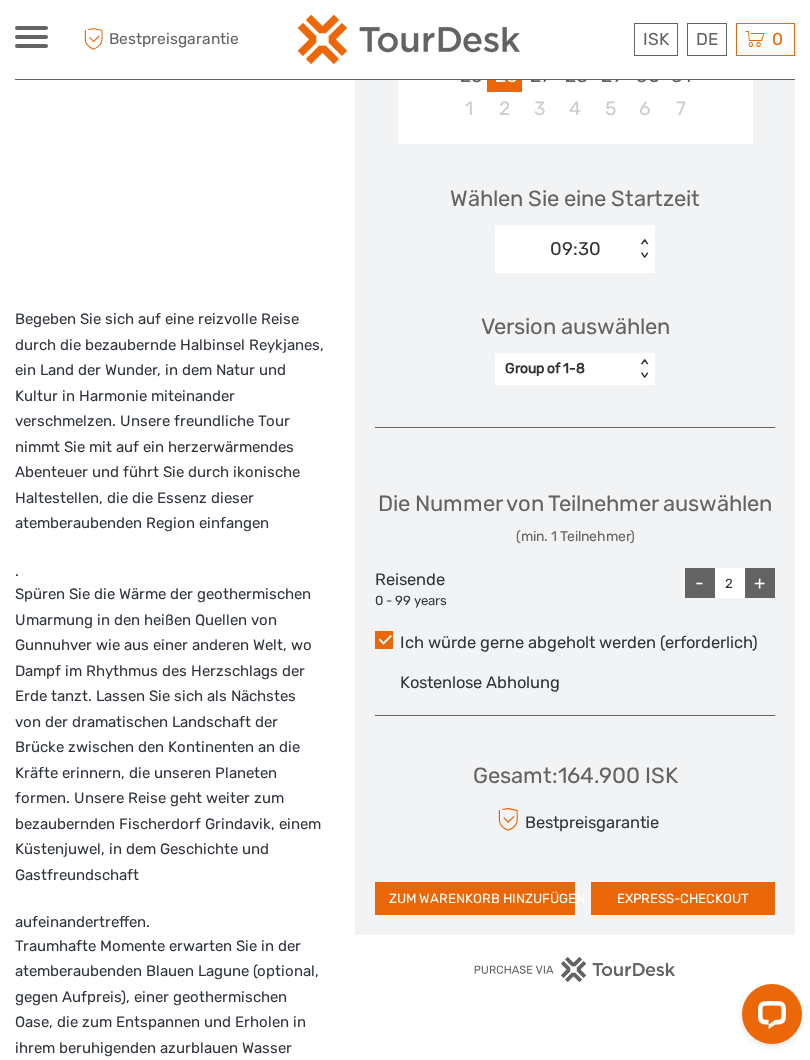 click on "+" at bounding box center [760, 583] 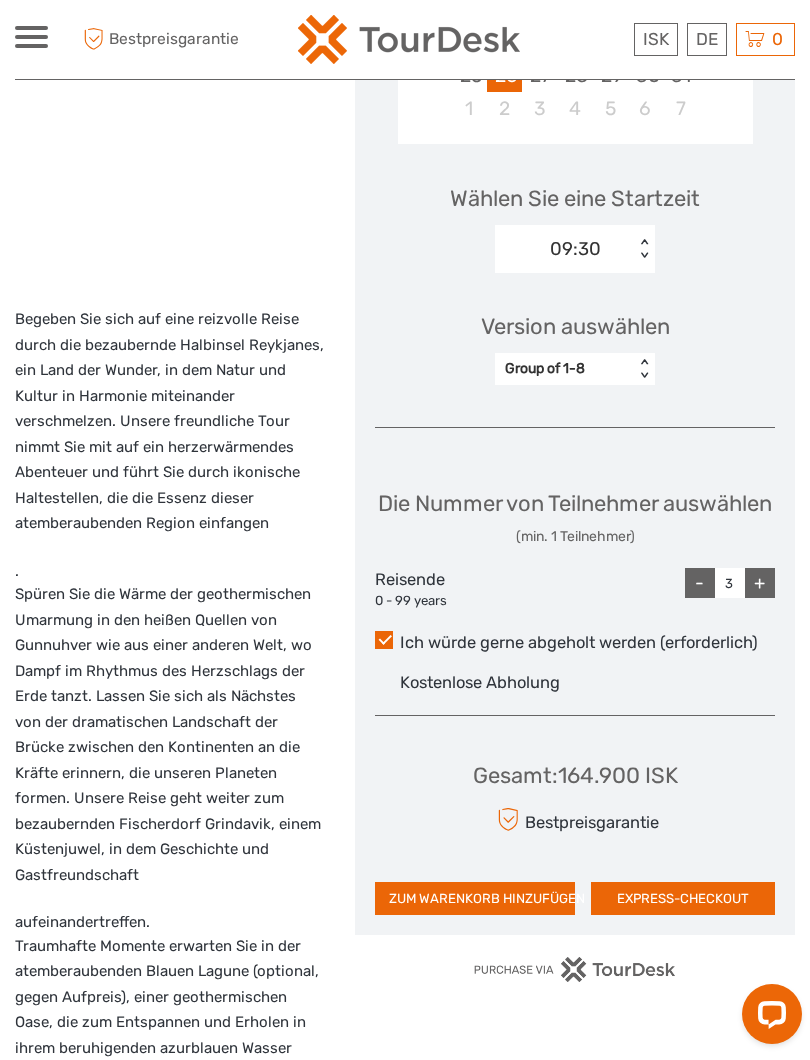 click on "+" at bounding box center (760, 583) 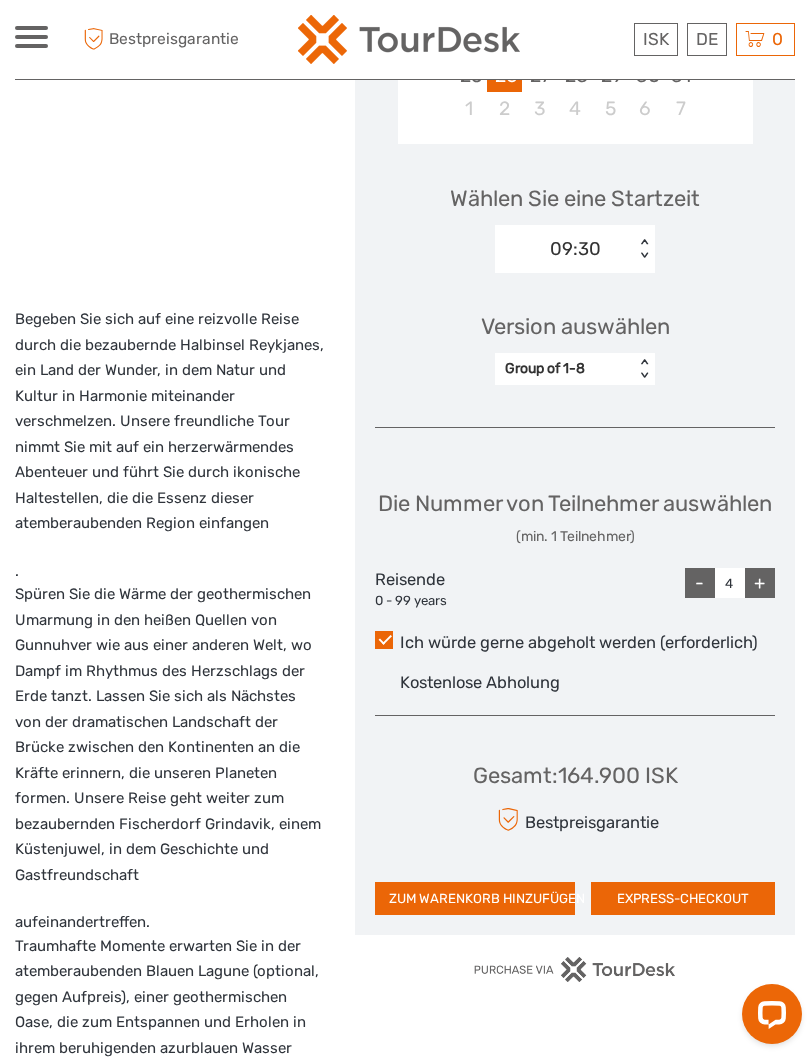 click on "+" at bounding box center [760, 583] 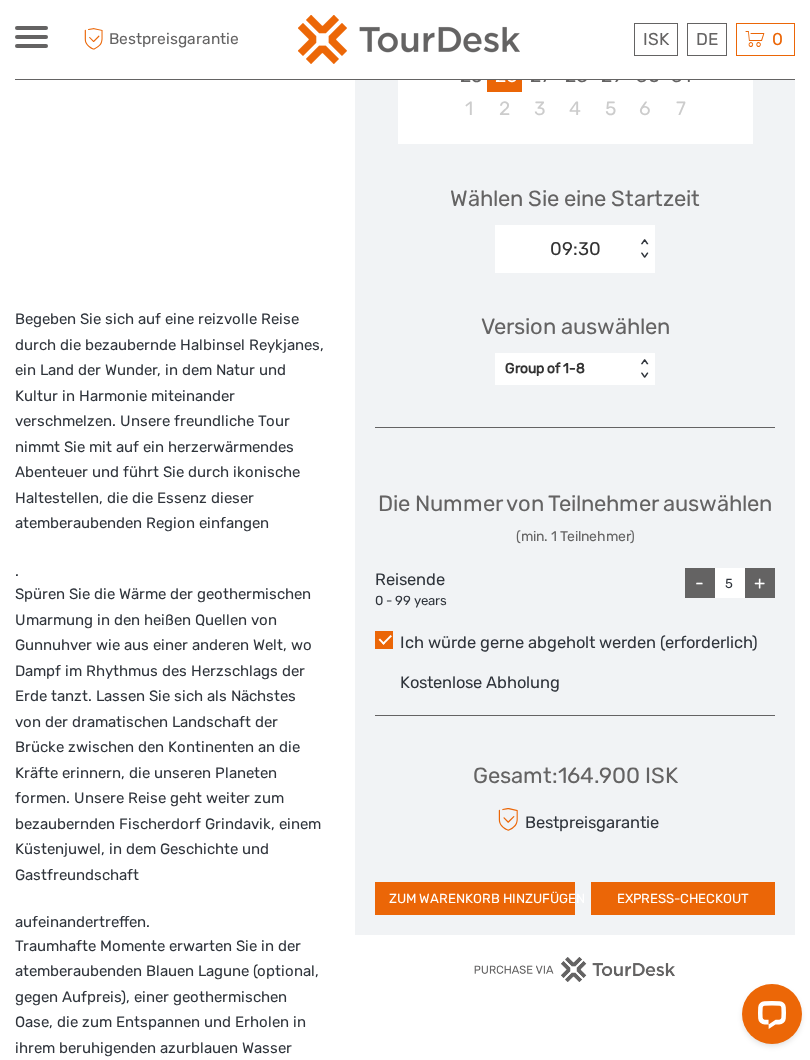 click on "+" at bounding box center (760, 583) 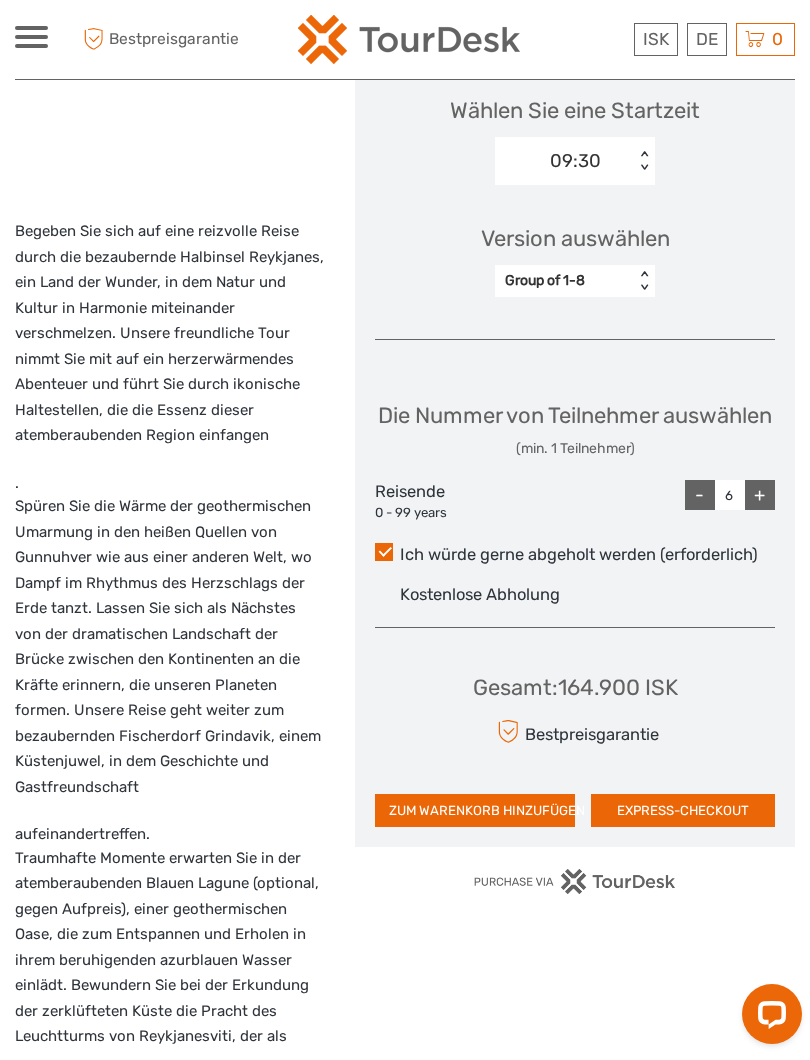 scroll, scrollTop: 745, scrollLeft: 0, axis: vertical 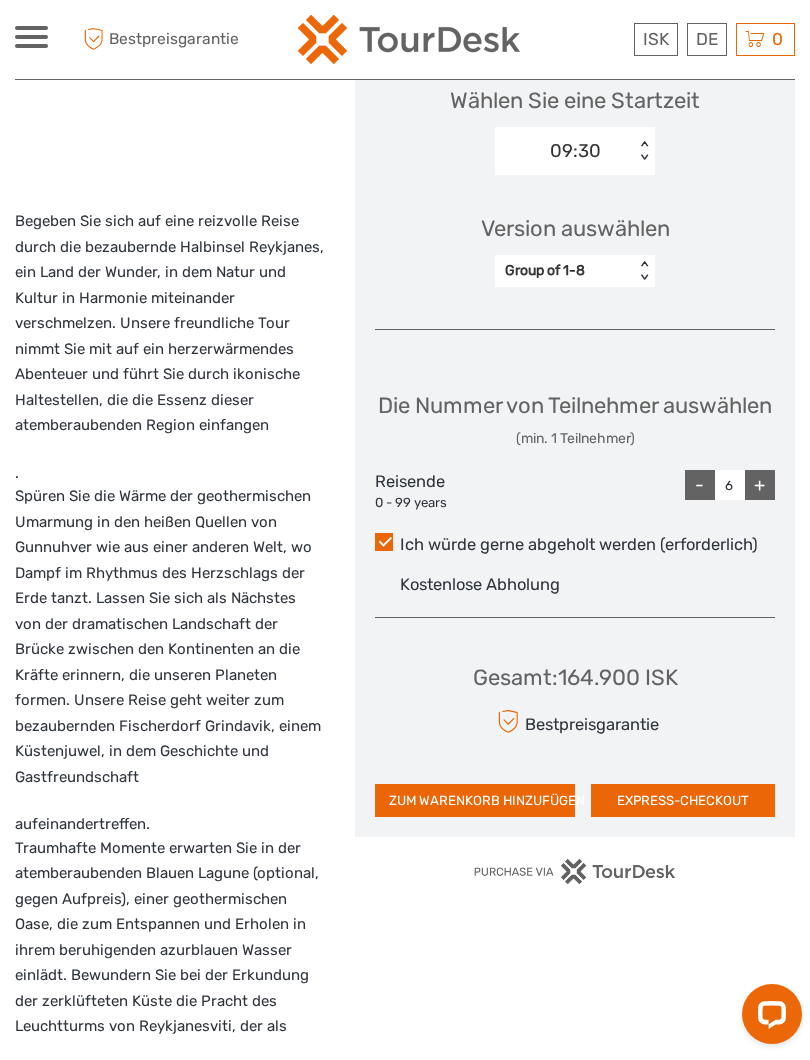 click on "Wählen Sie eine Startzeit 09:30 < >" at bounding box center [575, 122] 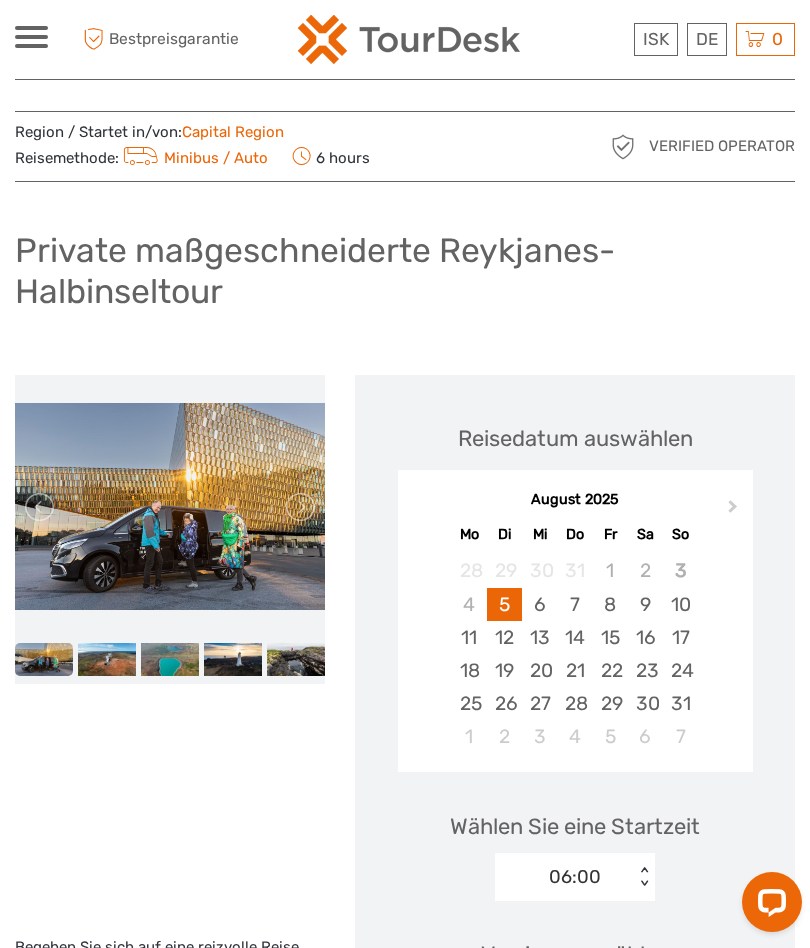 scroll, scrollTop: 0, scrollLeft: 0, axis: both 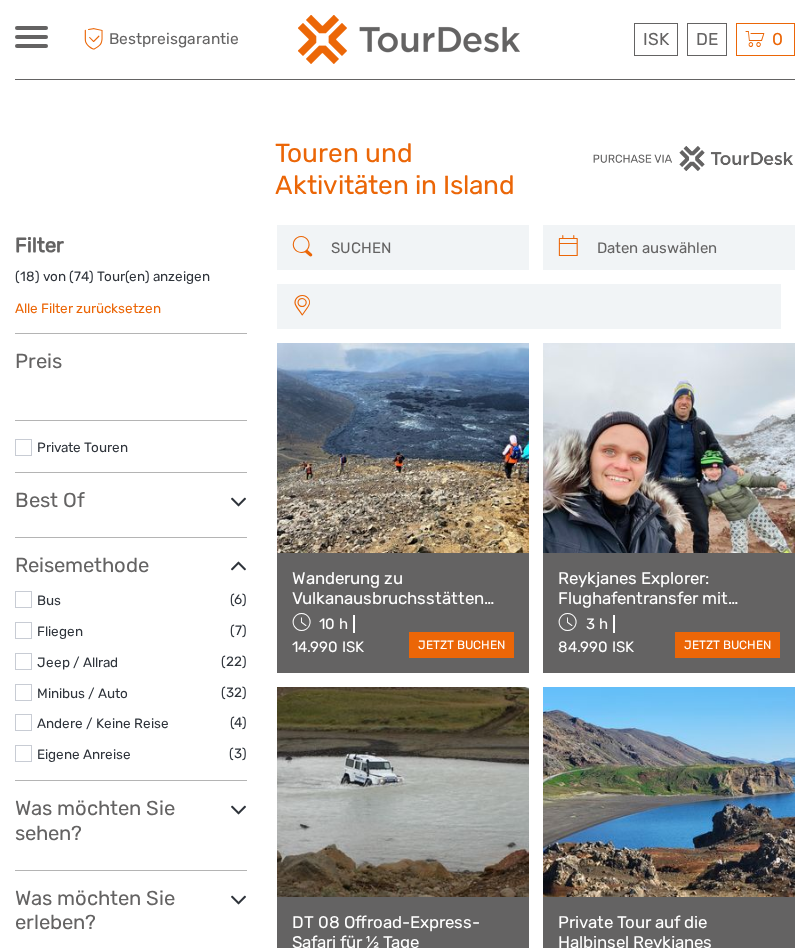 select 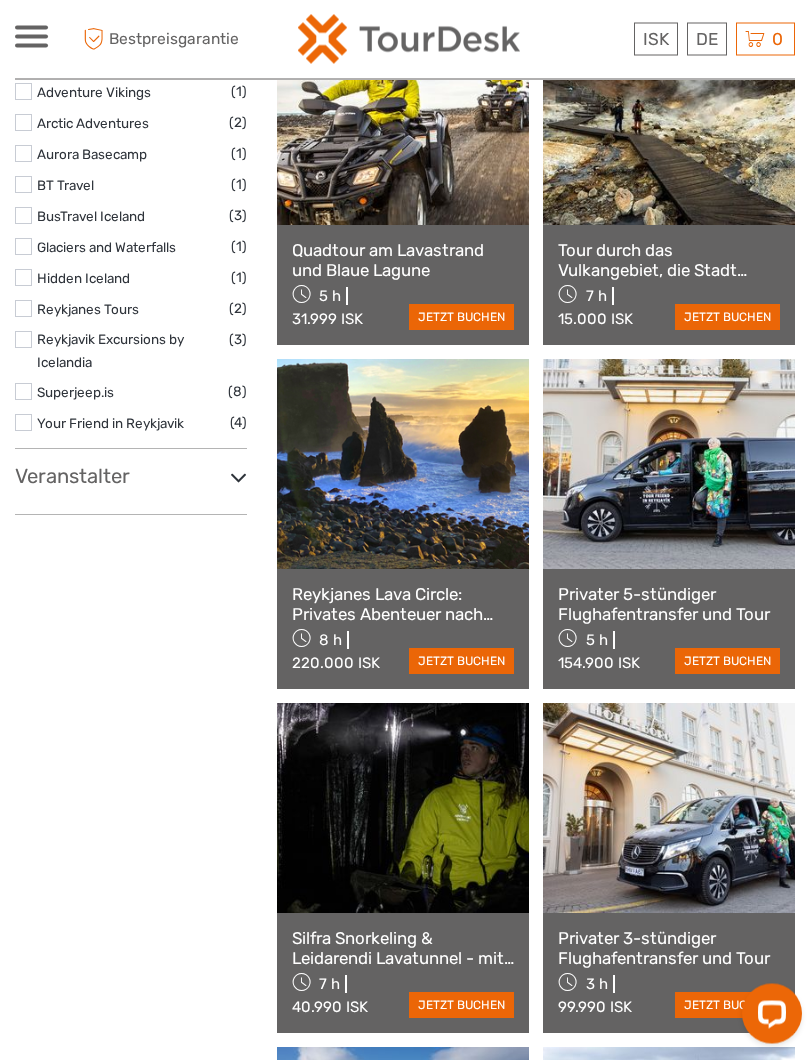 scroll, scrollTop: 1017, scrollLeft: 0, axis: vertical 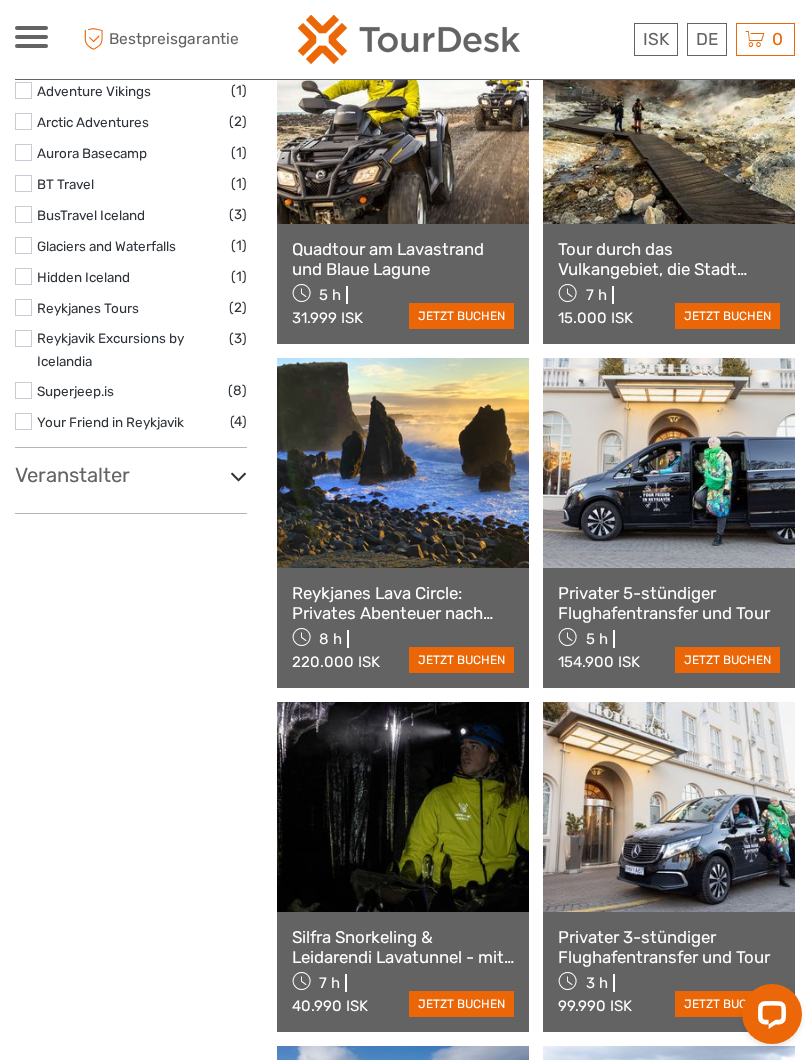click on "Privater 5-stündiger Flughafentransfer und Tour
5 h
jetzt buchen" at bounding box center [669, 628] 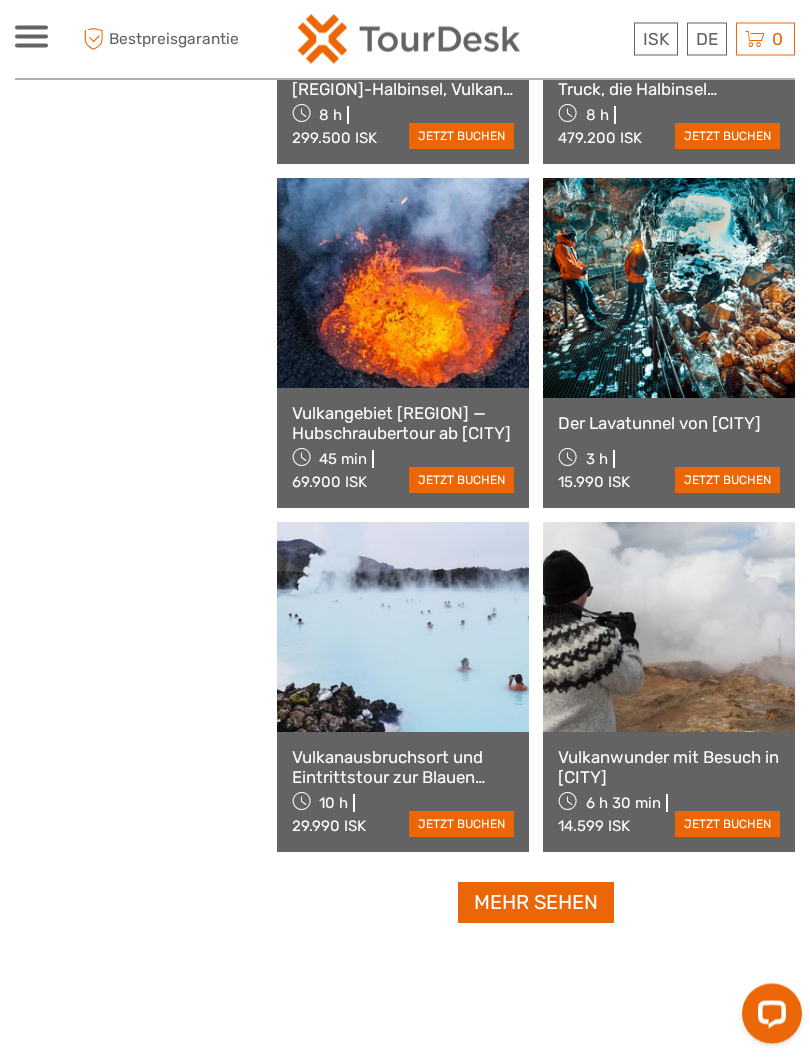 scroll, scrollTop: 2574, scrollLeft: 0, axis: vertical 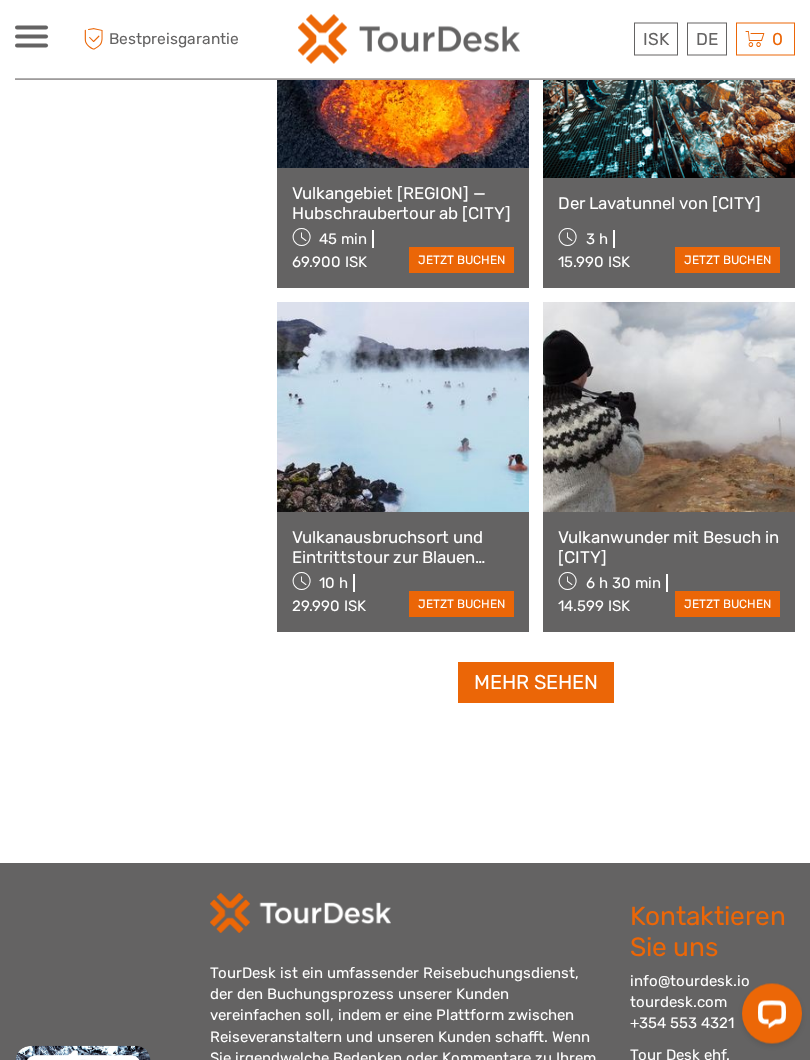 click on "Mehr sehen" at bounding box center (536, 683) 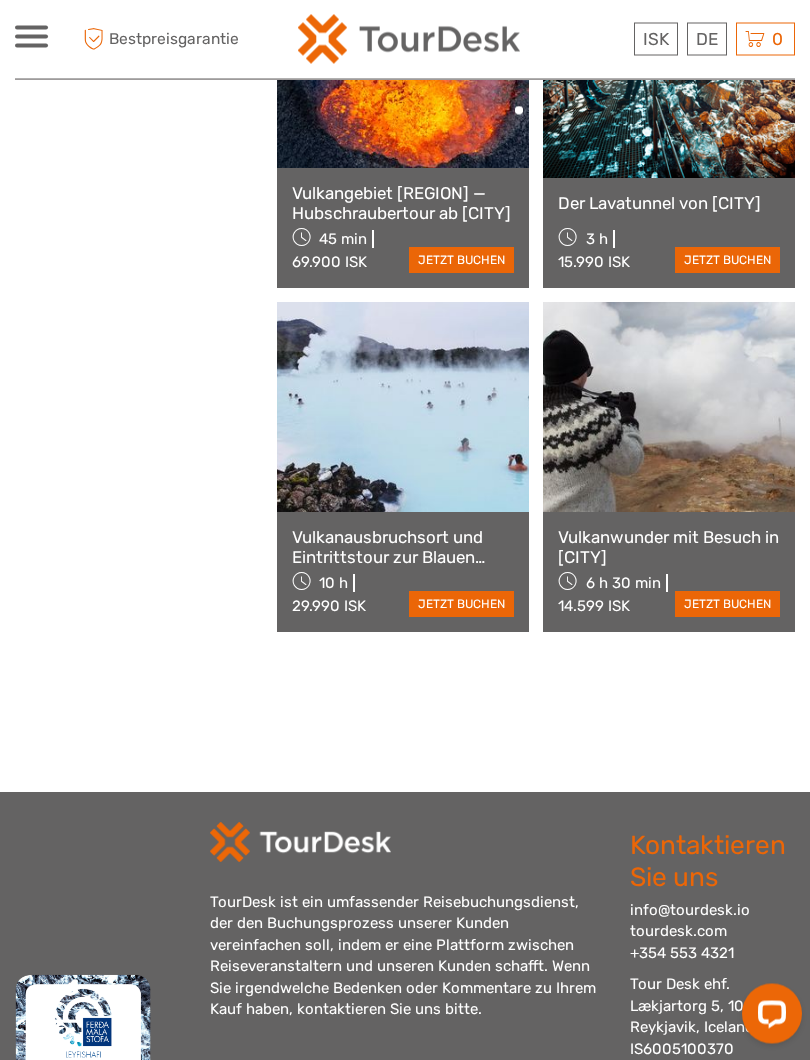 scroll, scrollTop: 2793, scrollLeft: 0, axis: vertical 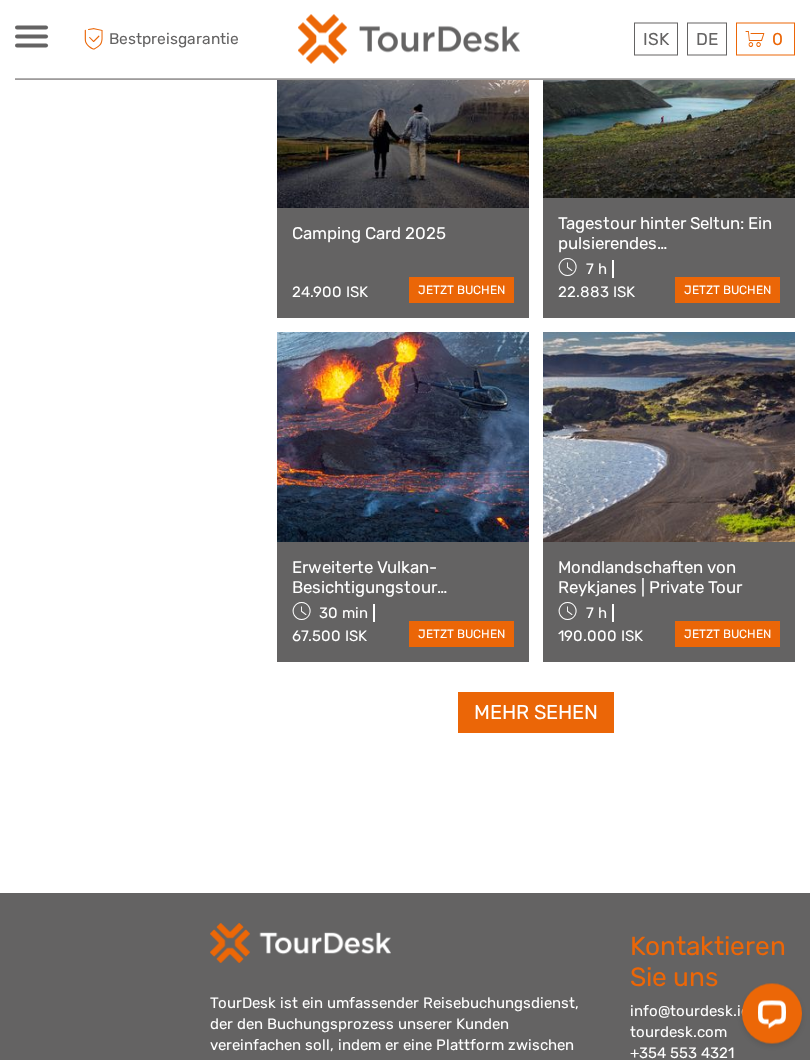 click on "Mehr sehen" at bounding box center (536, 713) 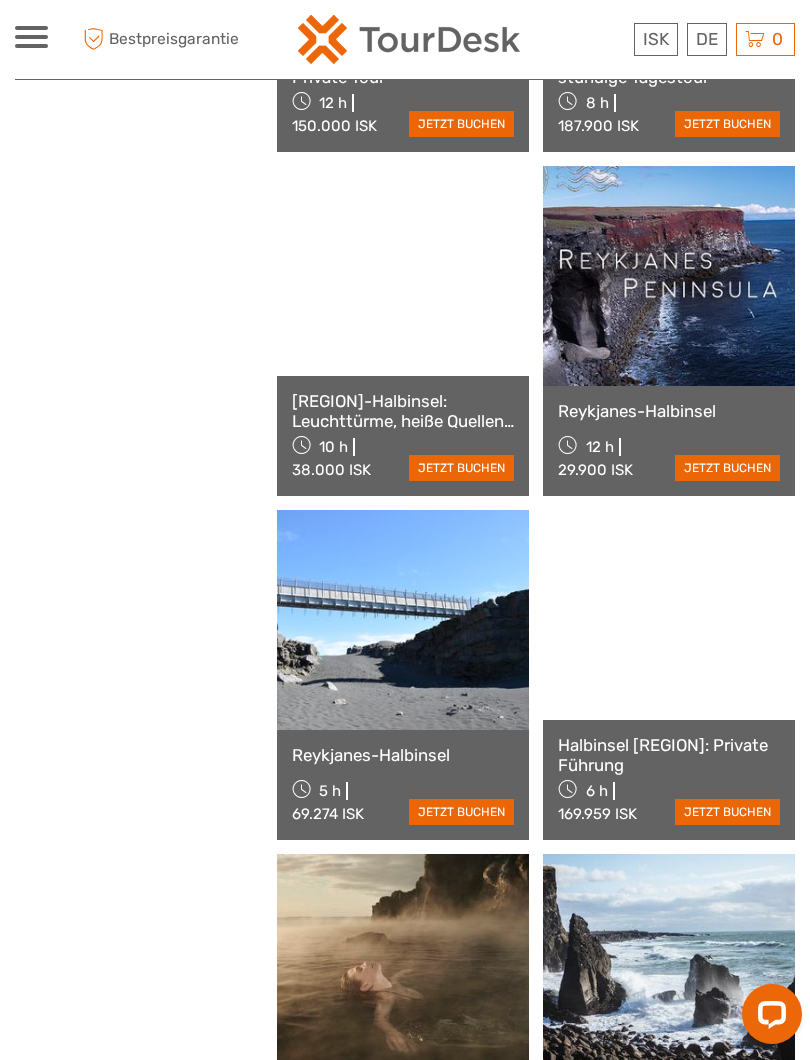 scroll, scrollTop: 8448, scrollLeft: 0, axis: vertical 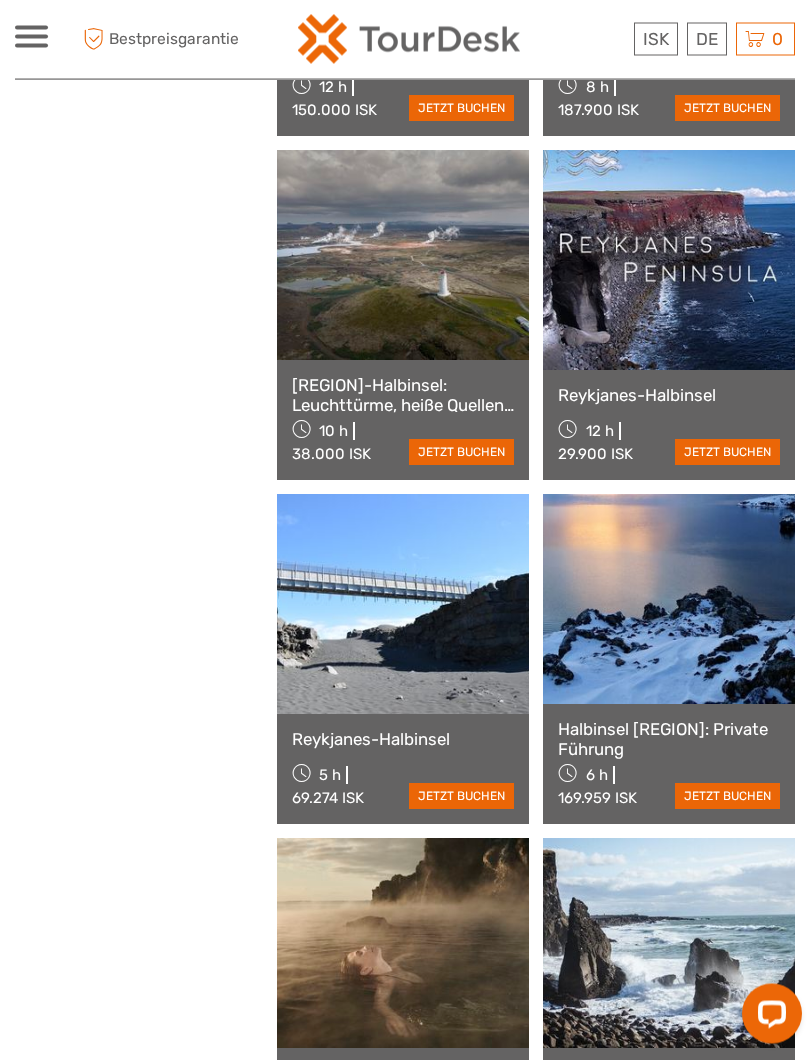 click on "Reykjanes-Halbinsel" at bounding box center [403, 740] 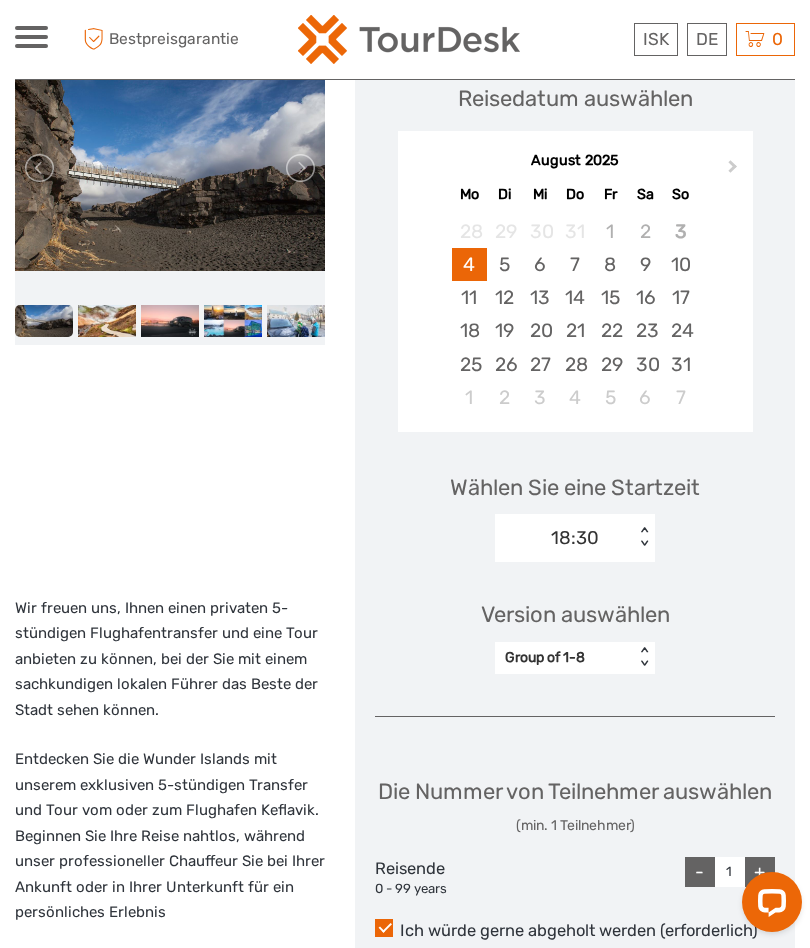 scroll, scrollTop: 314, scrollLeft: 0, axis: vertical 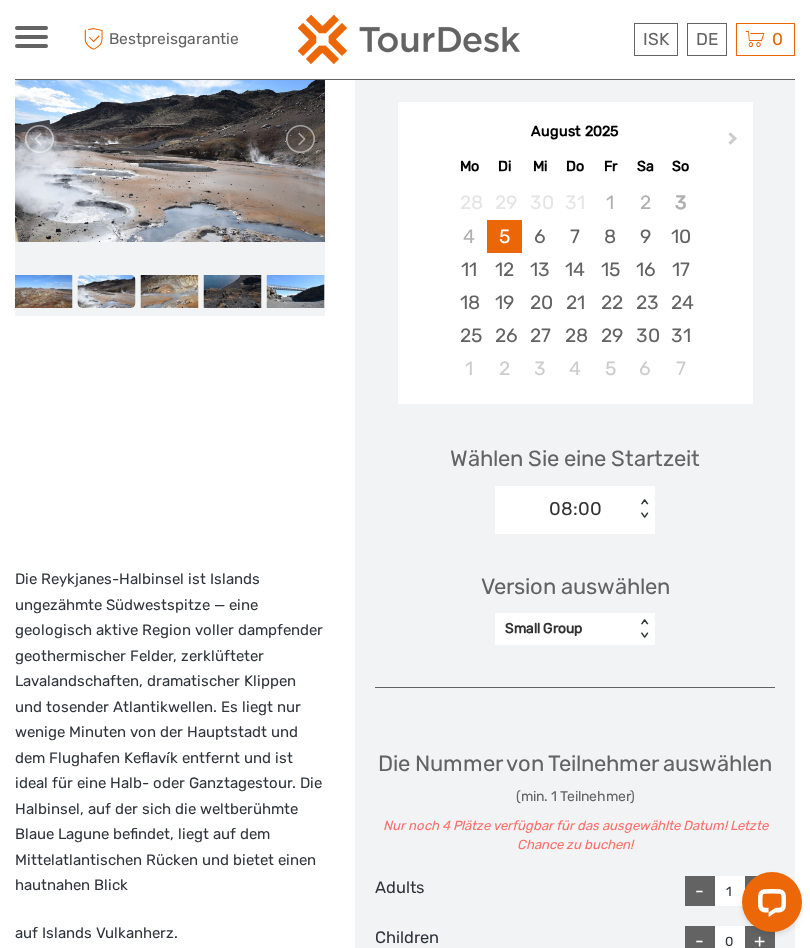 click on "26" at bounding box center (504, 335) 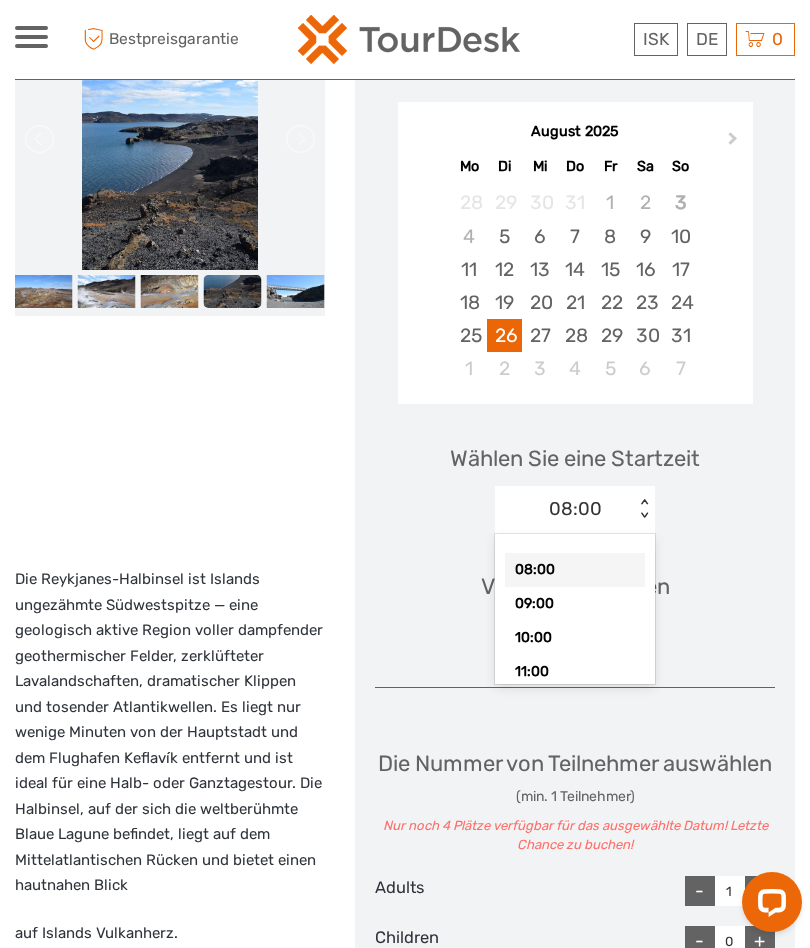click on "09:00" at bounding box center [575, 604] 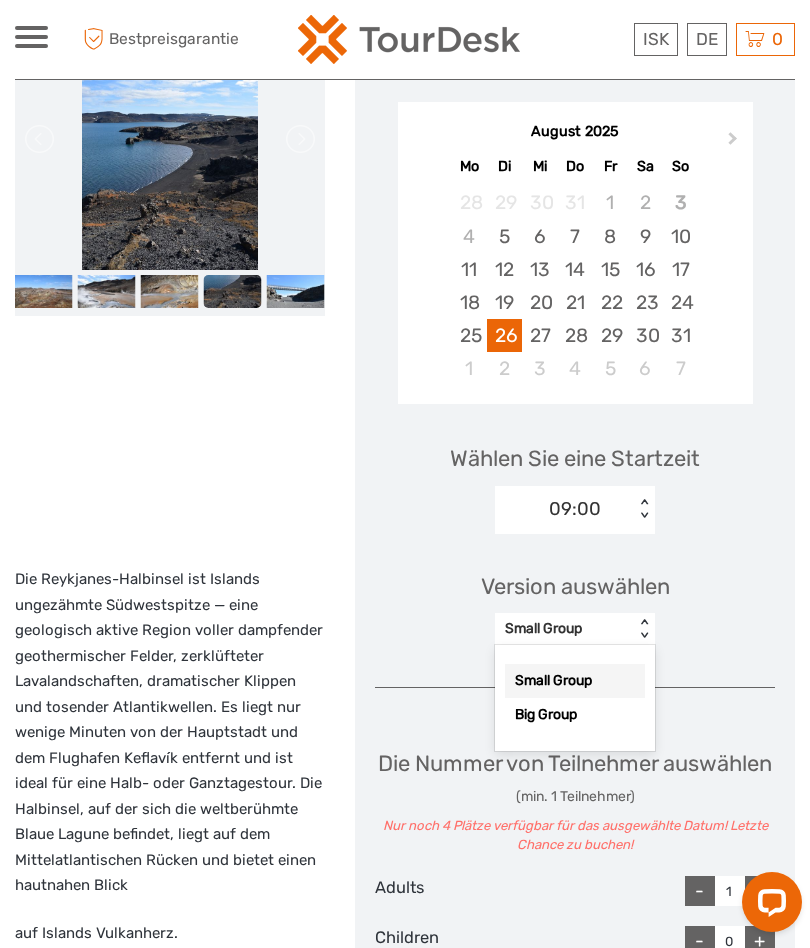 click on "Big Group" at bounding box center (575, 715) 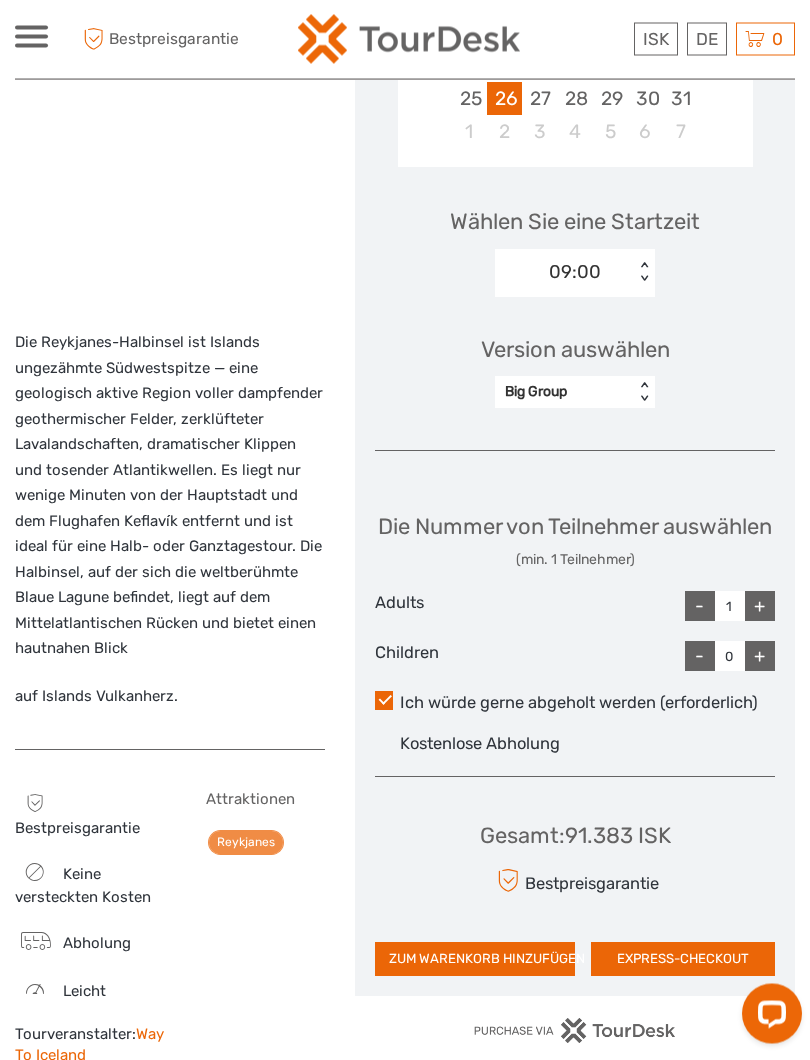 scroll, scrollTop: 562, scrollLeft: 0, axis: vertical 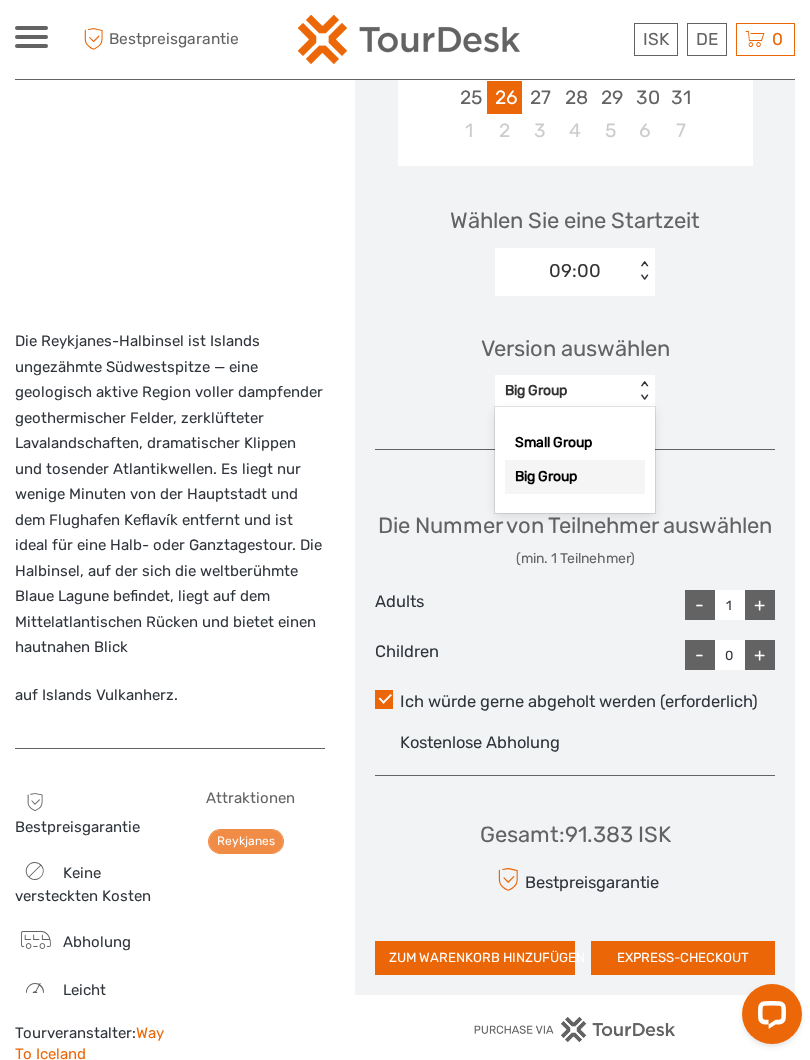 click on "Big Group" at bounding box center [575, 477] 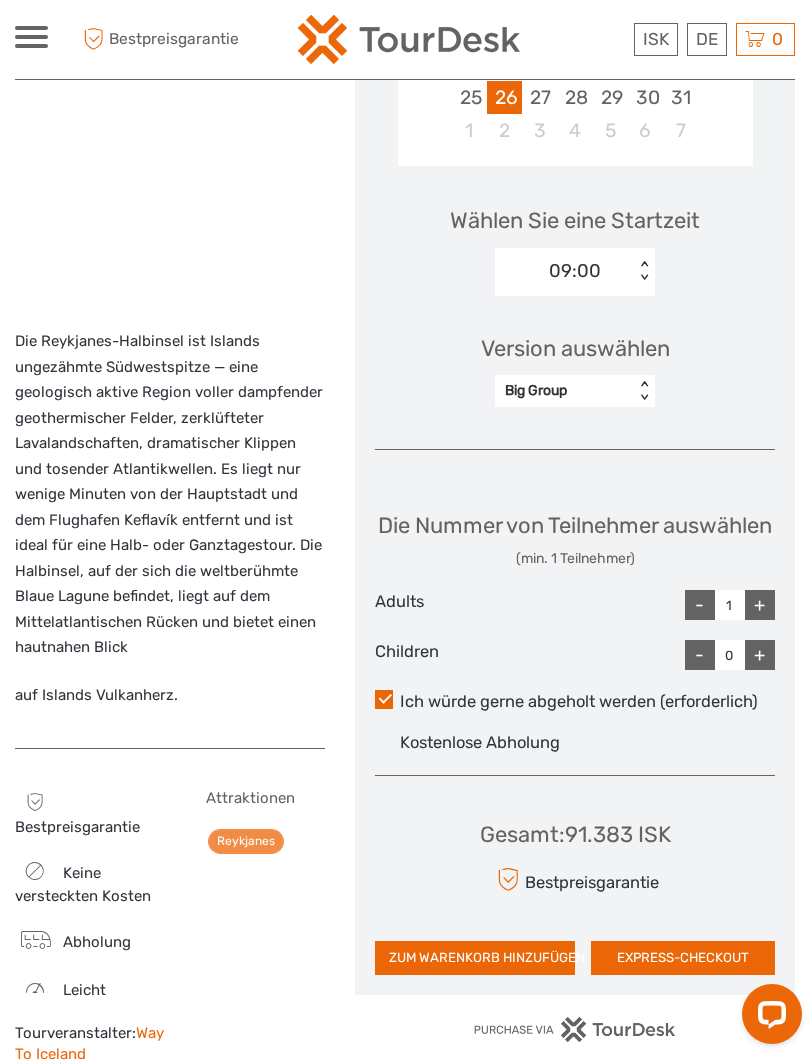 click on "+" at bounding box center [760, 605] 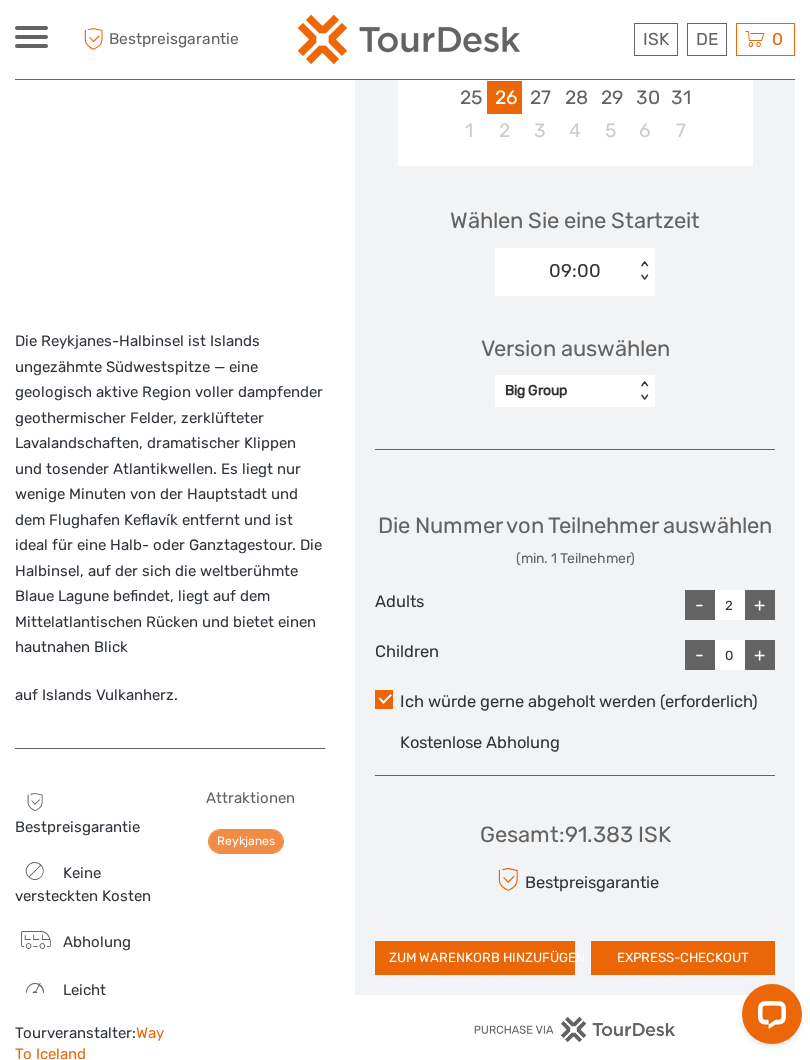 click on "+" at bounding box center [760, 605] 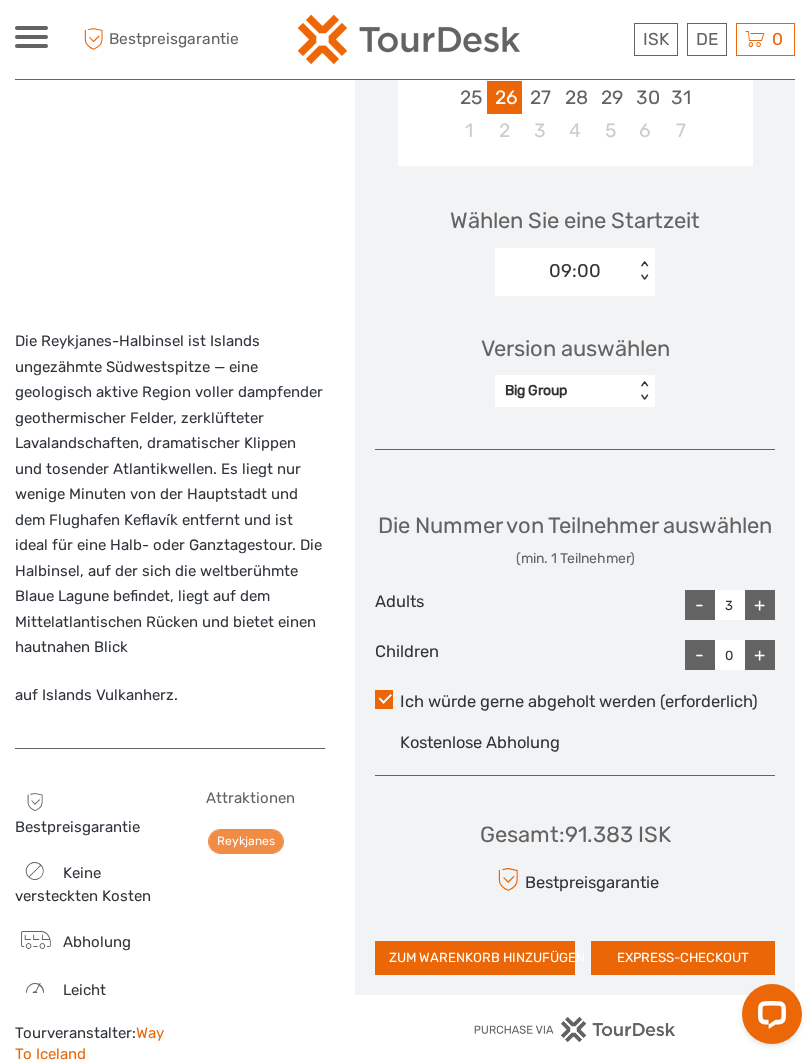 click on "+" at bounding box center (760, 605) 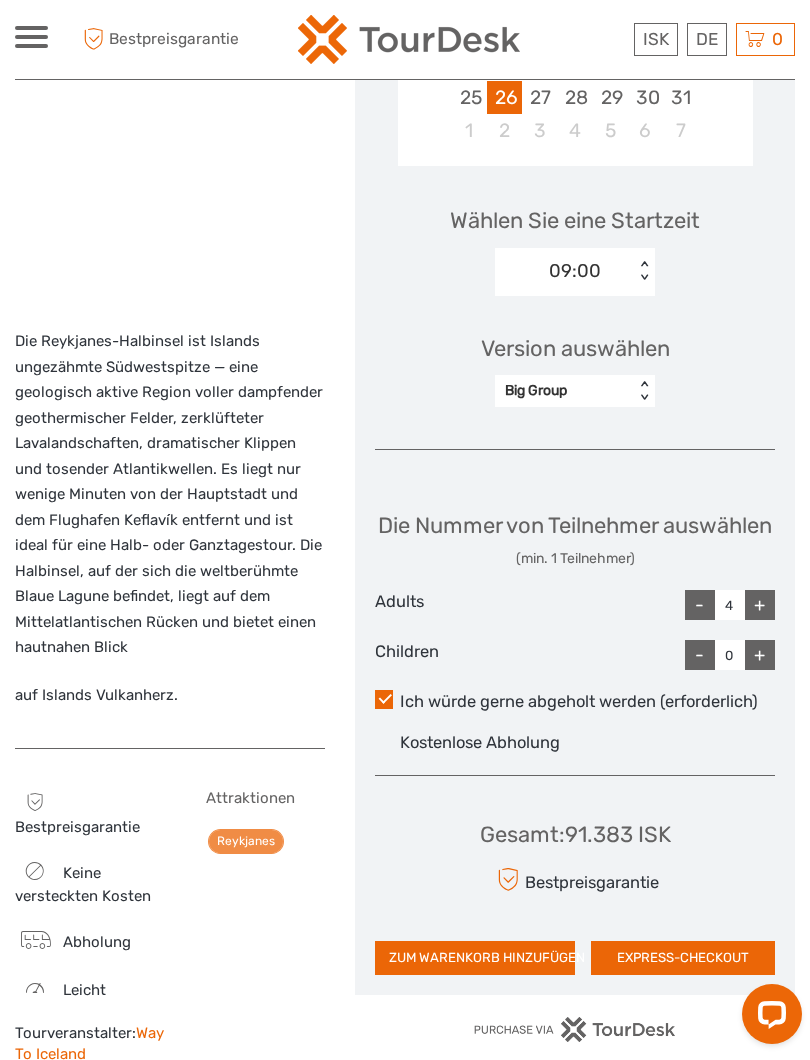 click on "+" at bounding box center (760, 655) 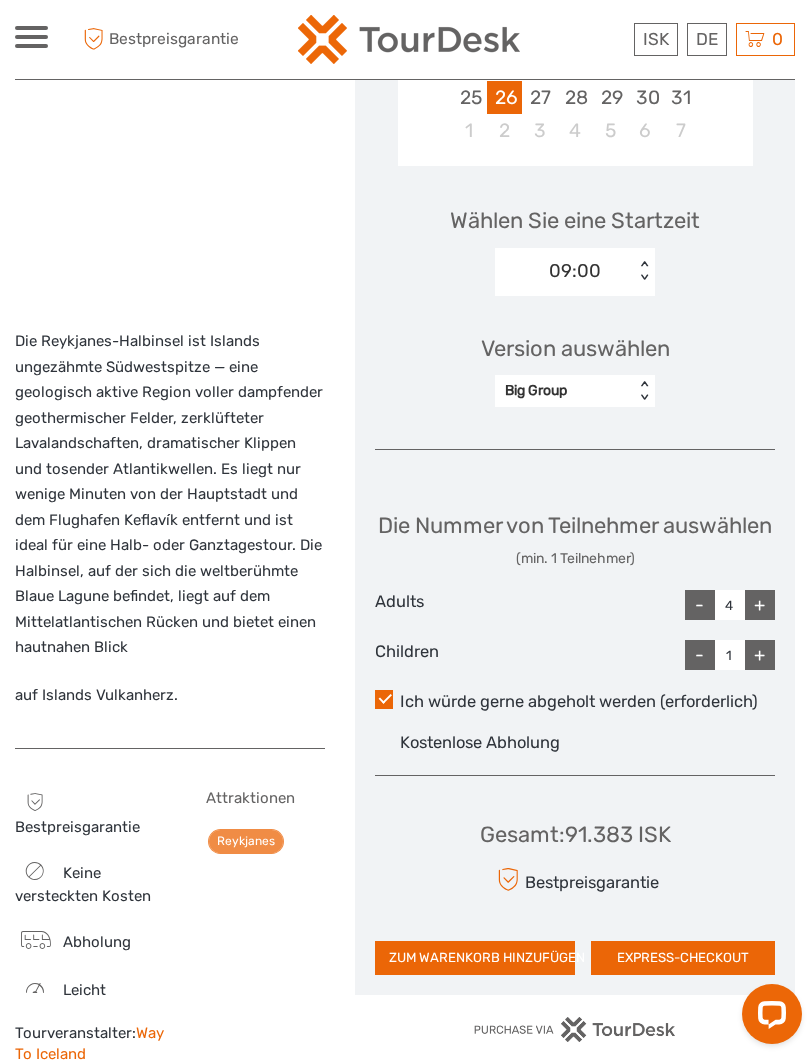 click on "+" at bounding box center [760, 655] 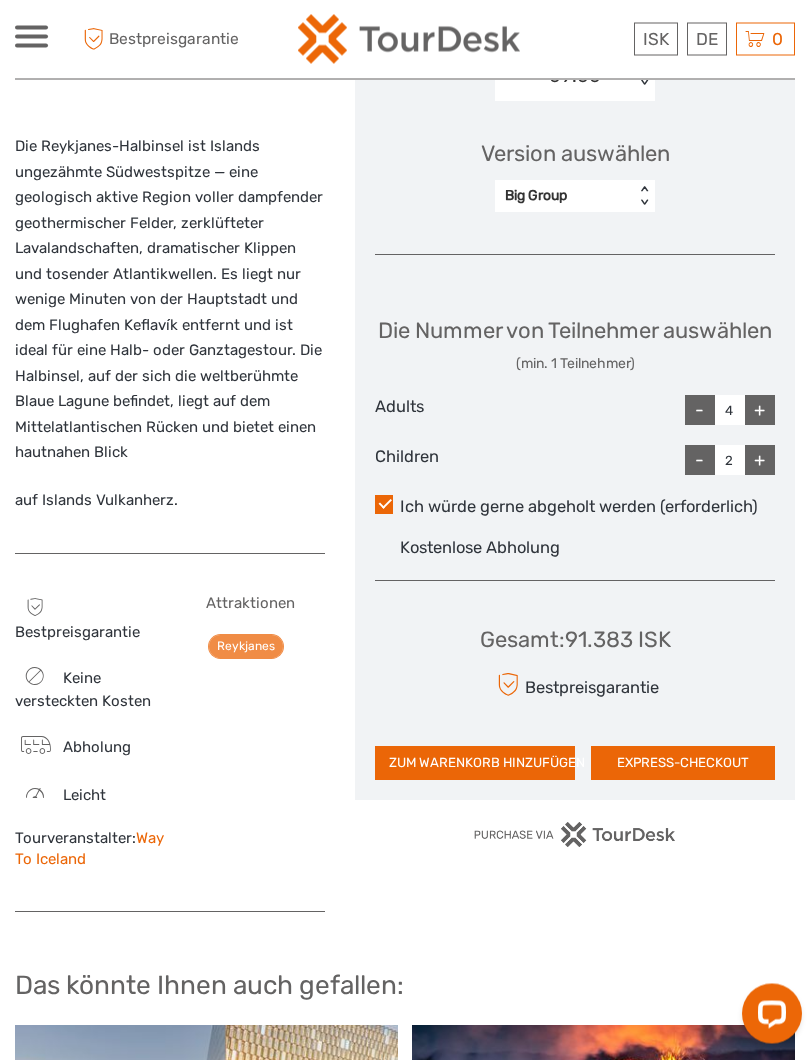 scroll, scrollTop: 759, scrollLeft: 0, axis: vertical 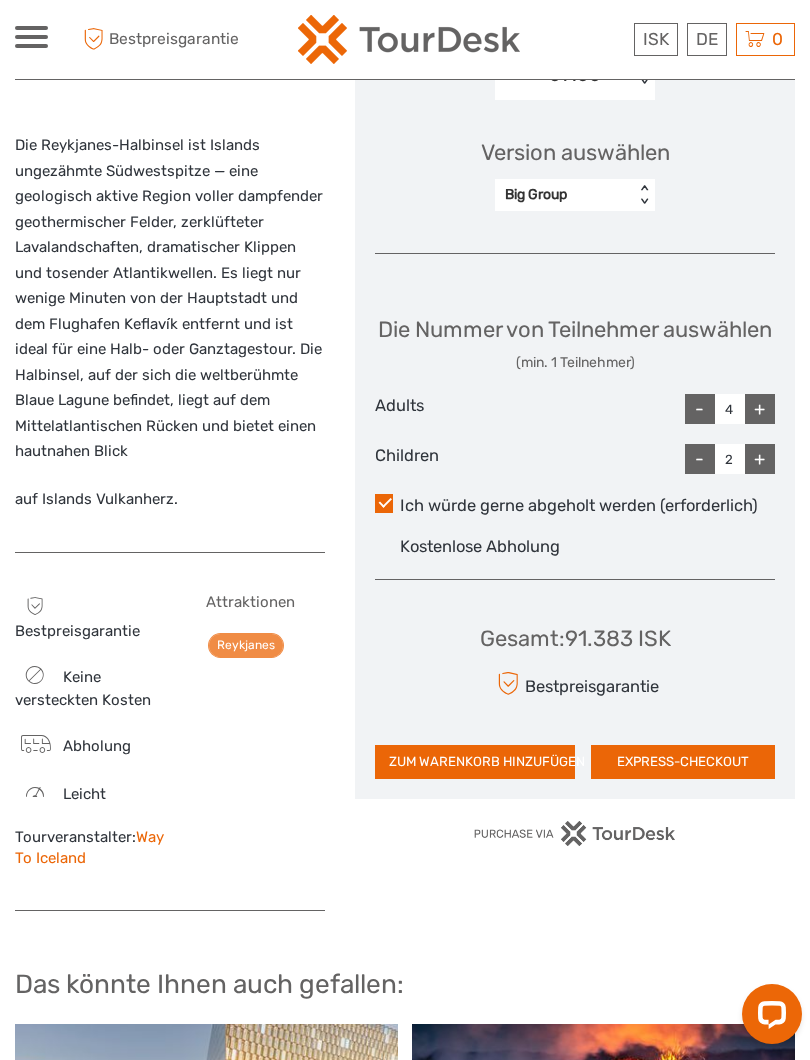 click on "Deutsch" at bounding box center [0, 0] 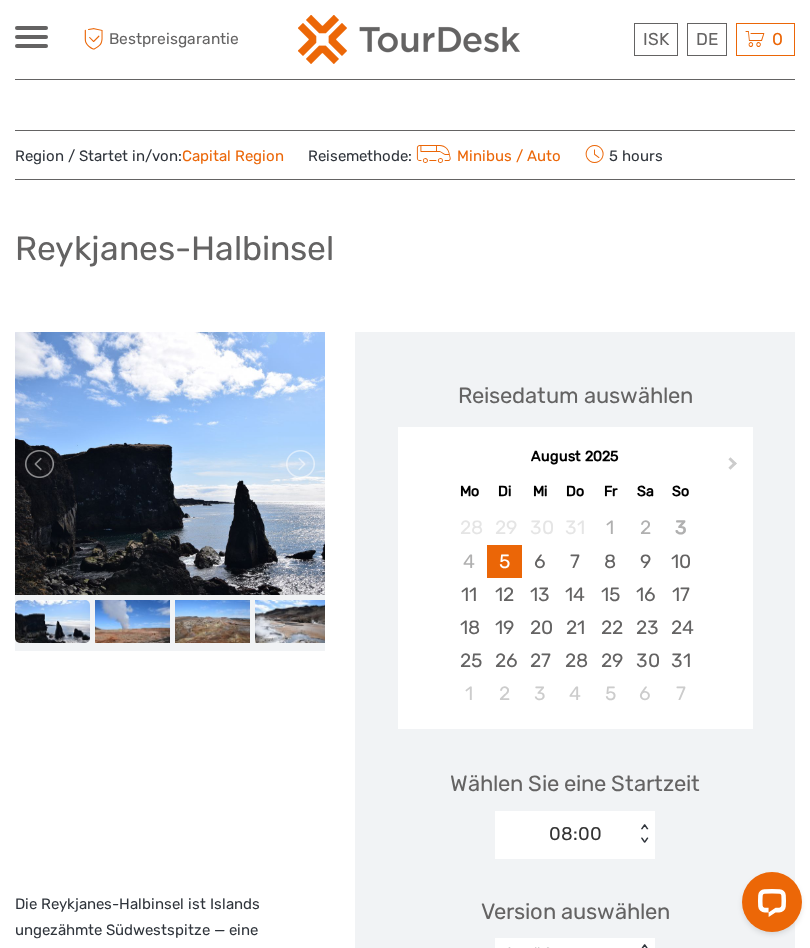 scroll, scrollTop: 0, scrollLeft: 0, axis: both 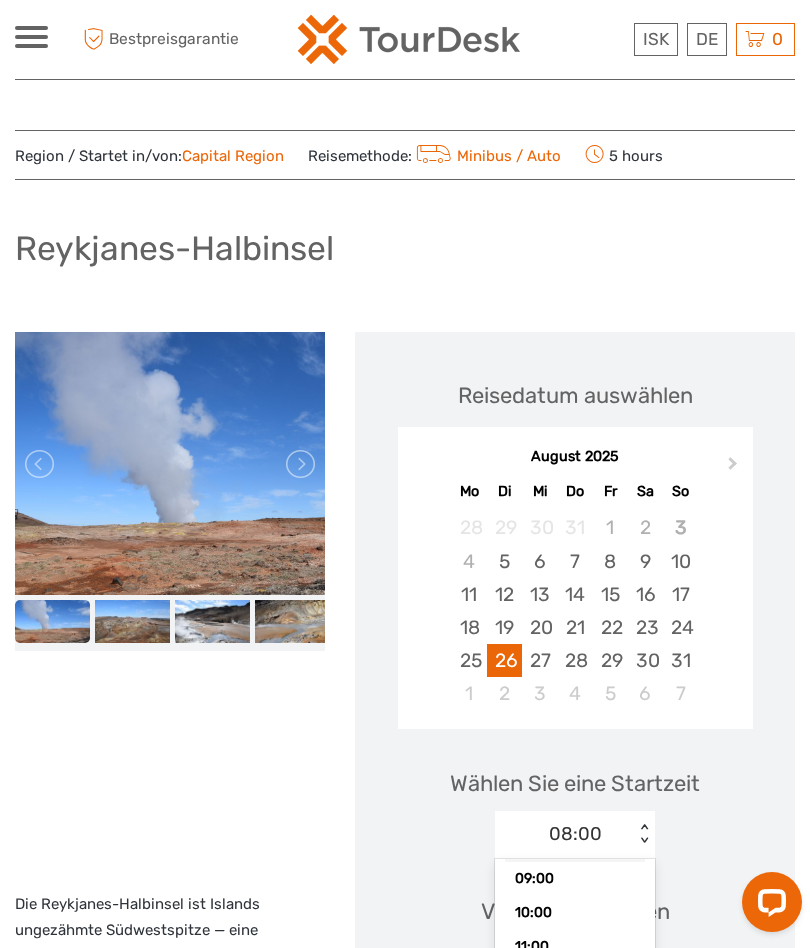 click on "09:00" at bounding box center [575, 879] 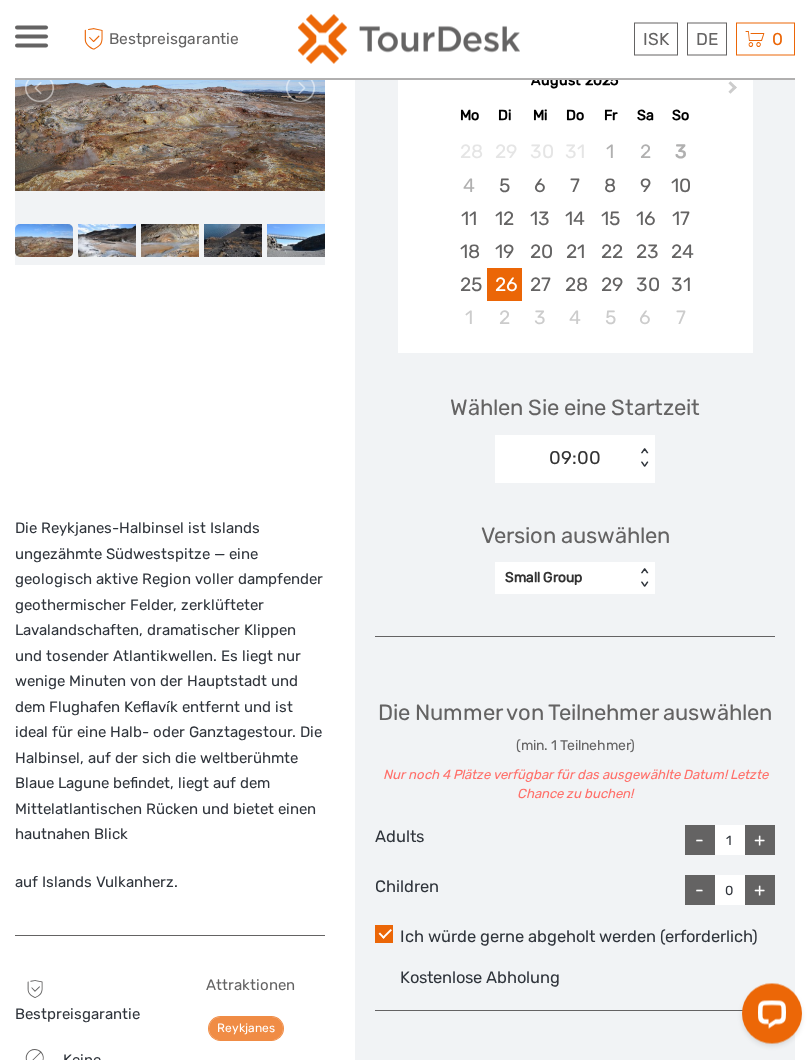 scroll, scrollTop: 377, scrollLeft: 0, axis: vertical 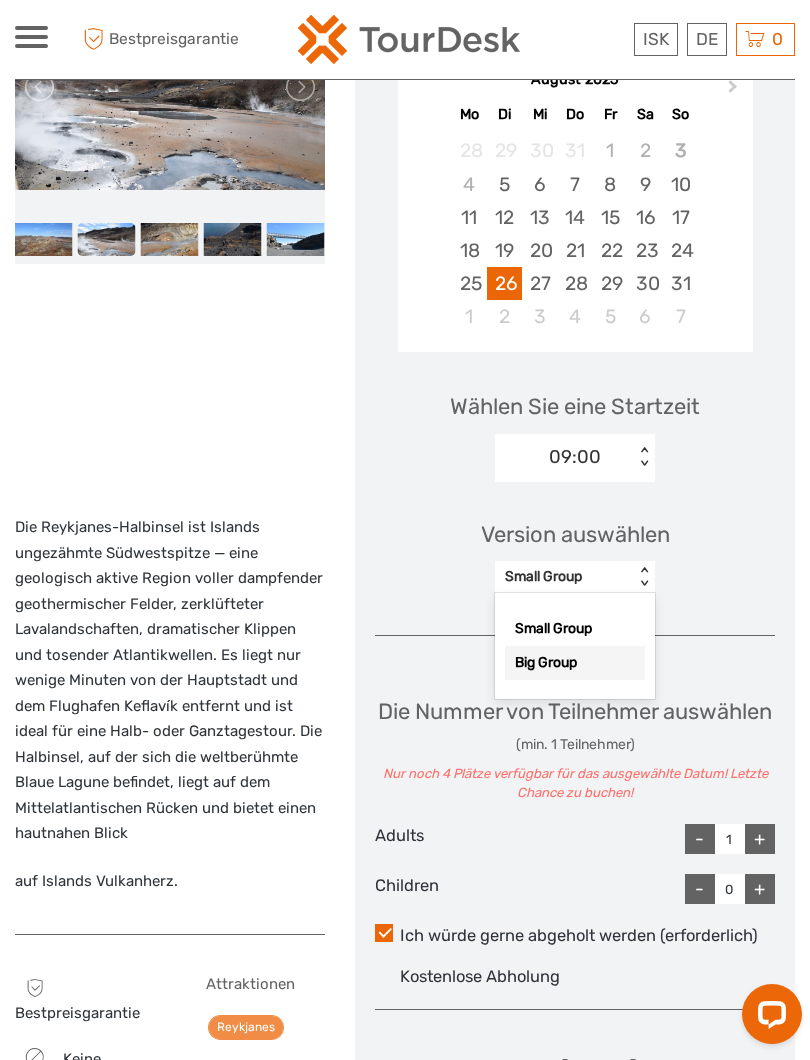 click on "Big Group" at bounding box center (575, 663) 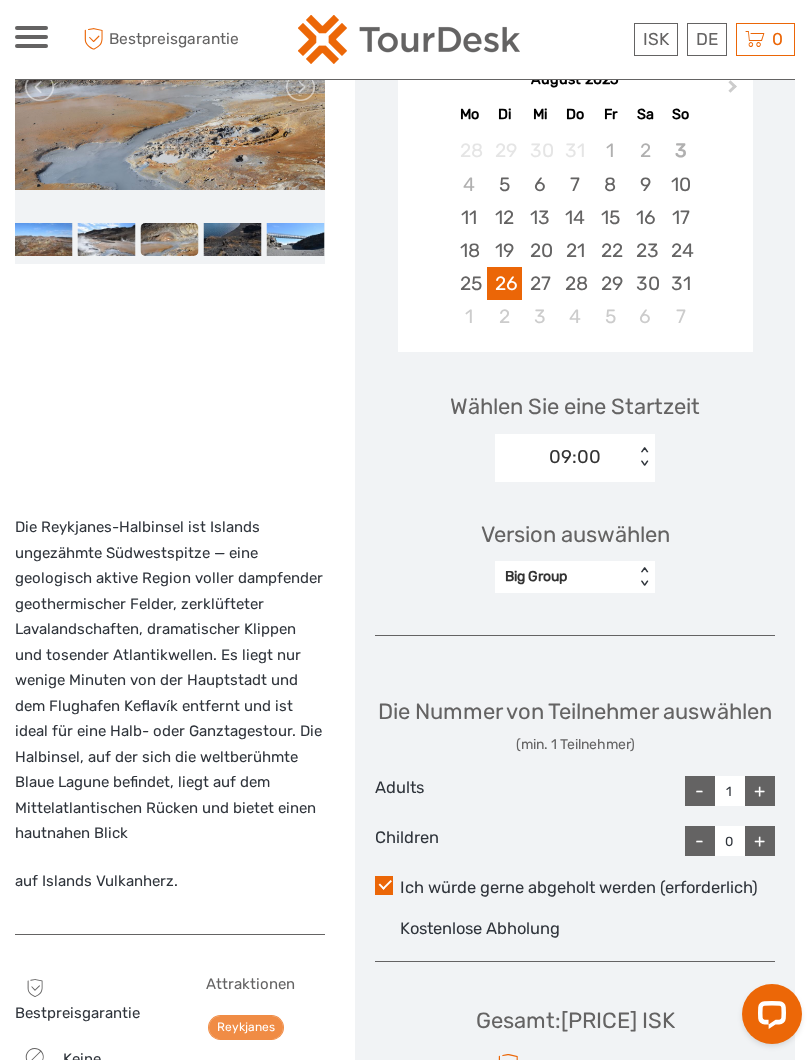 click on "+" at bounding box center [760, 791] 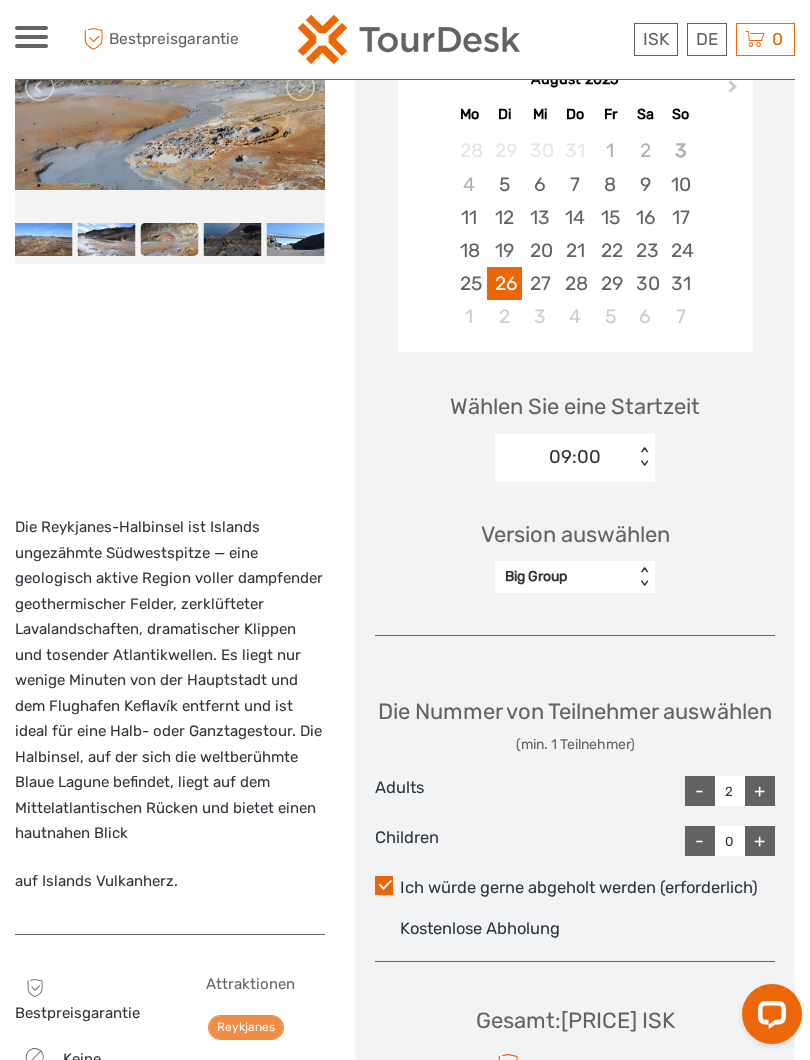 click on "+" at bounding box center [760, 791] 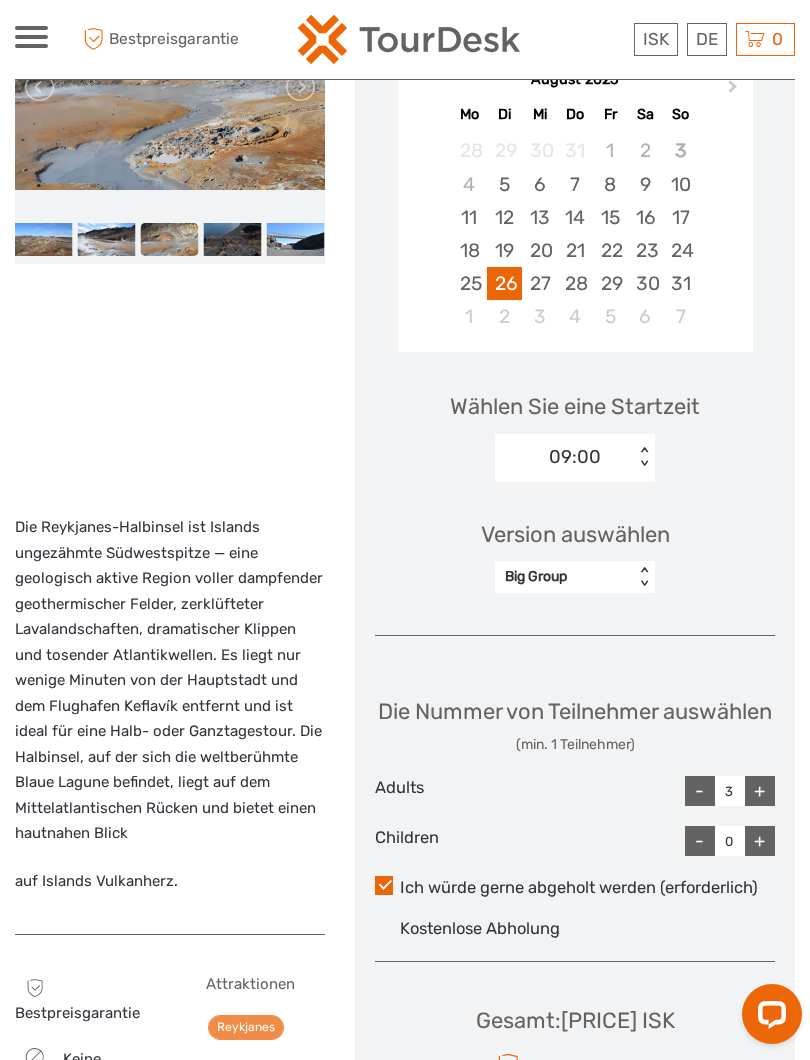 click on "+" at bounding box center [760, 791] 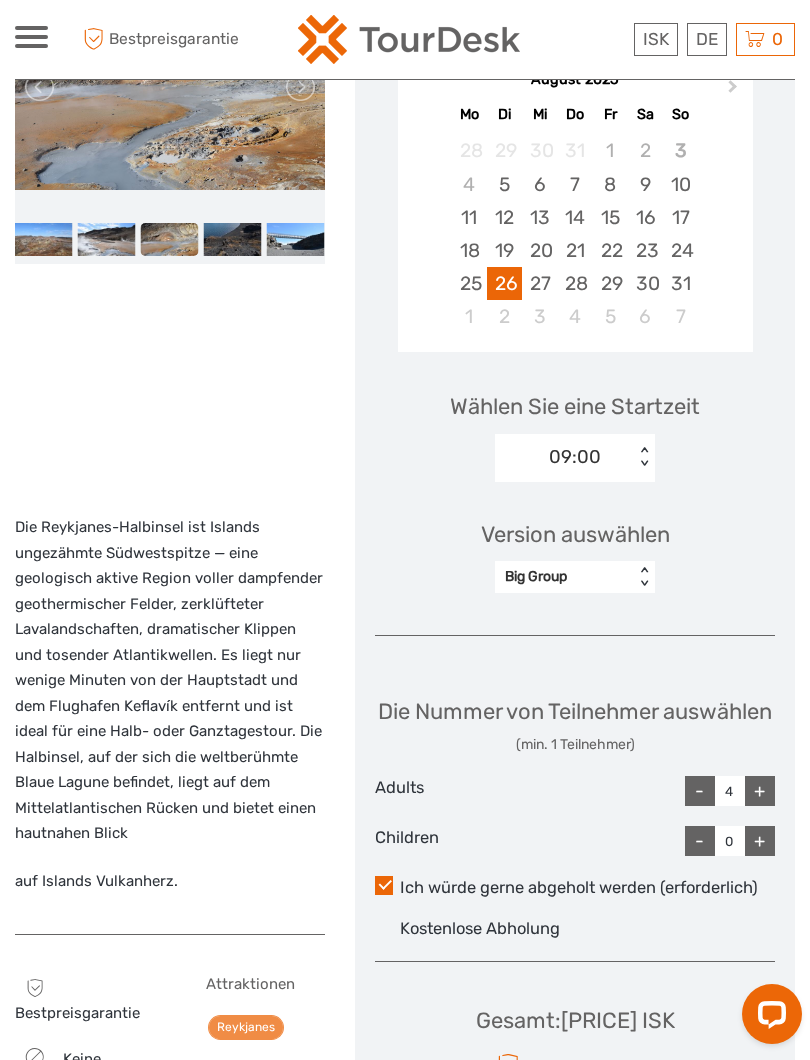 click on "+" at bounding box center (760, 841) 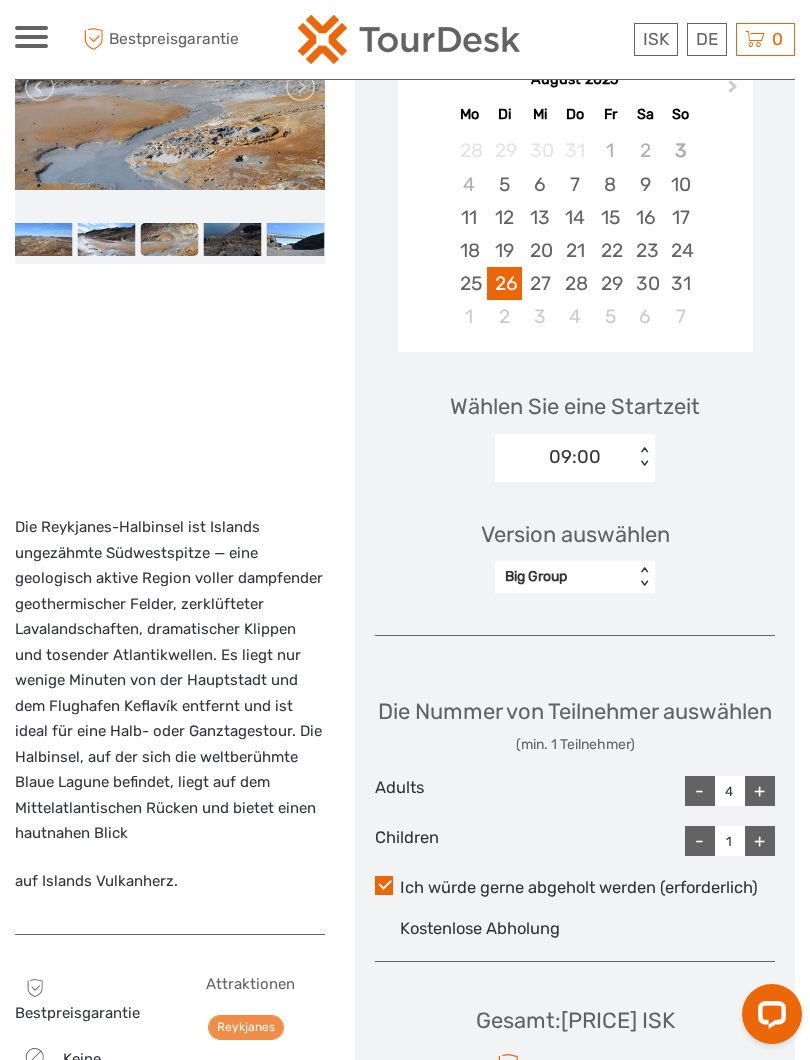 click on "+" at bounding box center [760, 841] 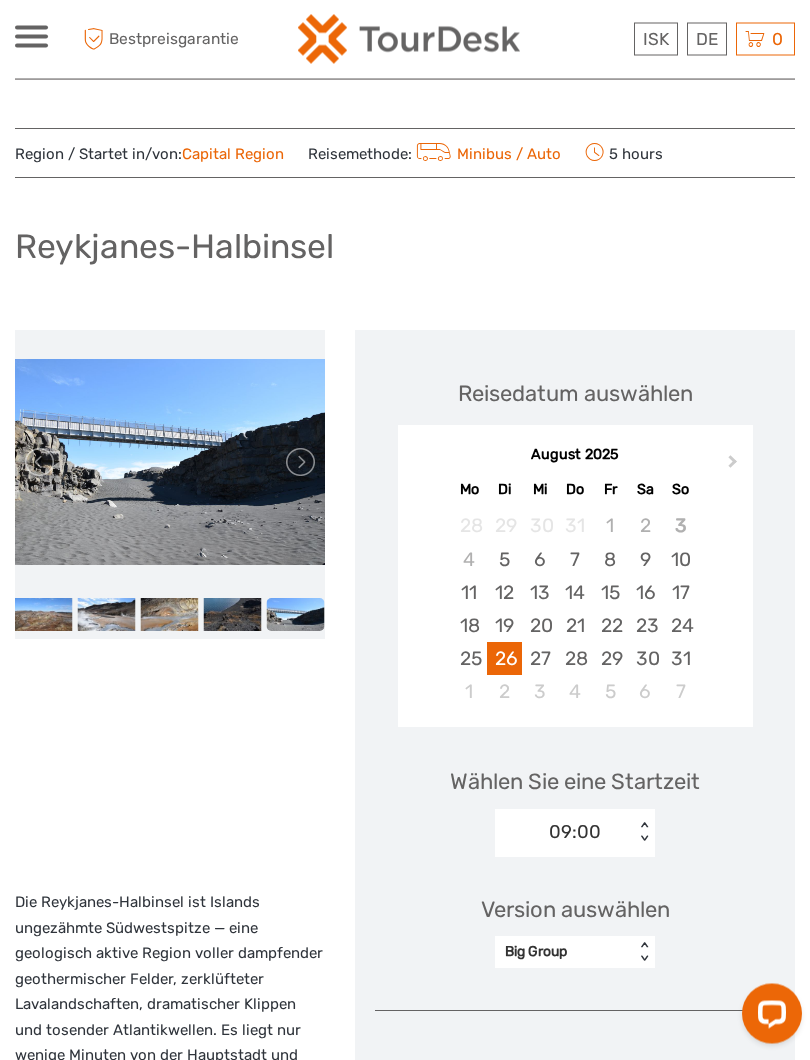 scroll, scrollTop: 3, scrollLeft: 0, axis: vertical 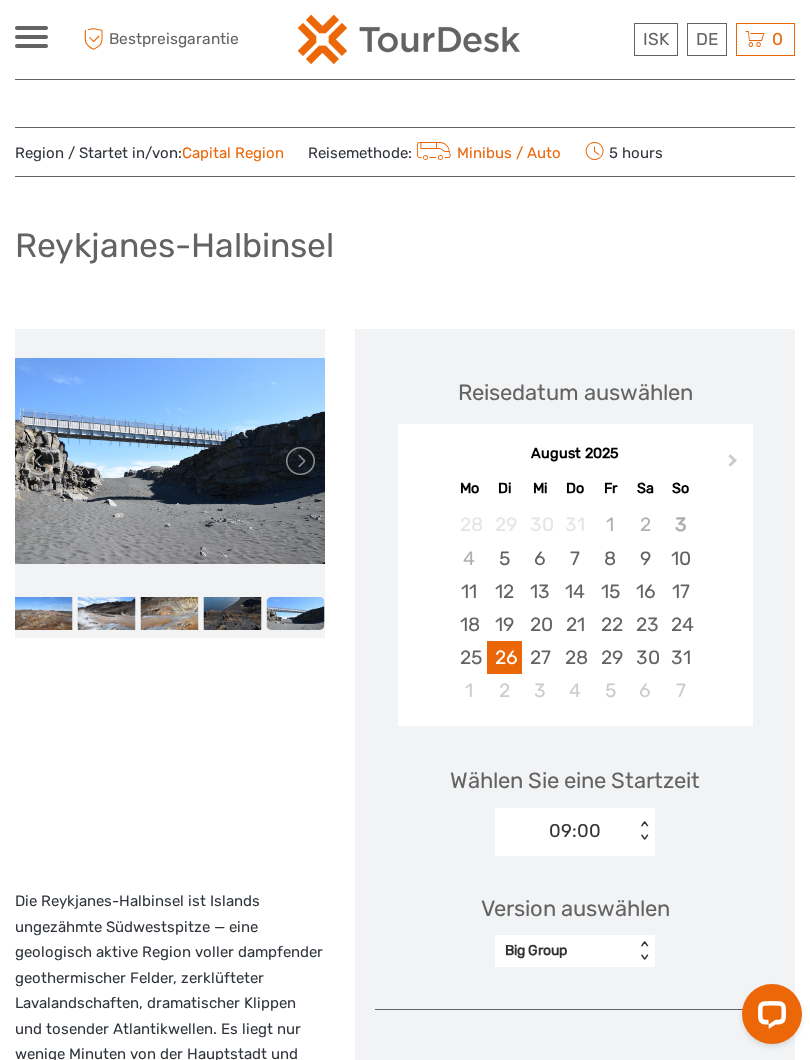 click at bounding box center [107, 613] 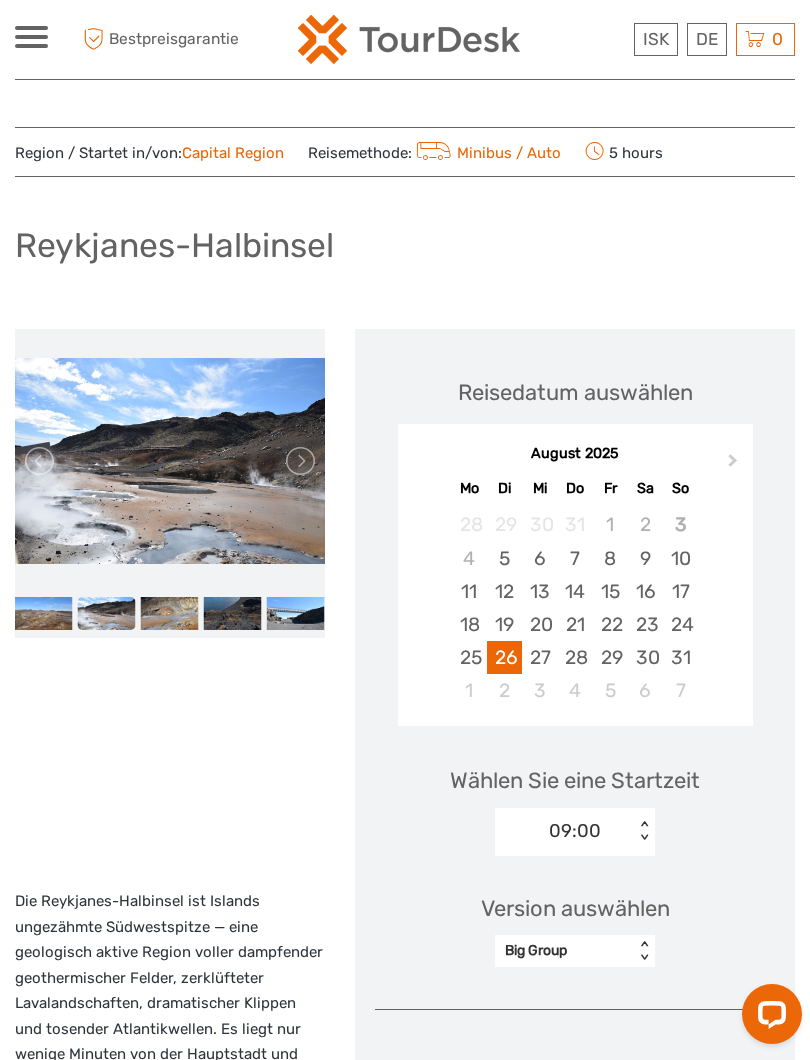 click at bounding box center (170, 613) 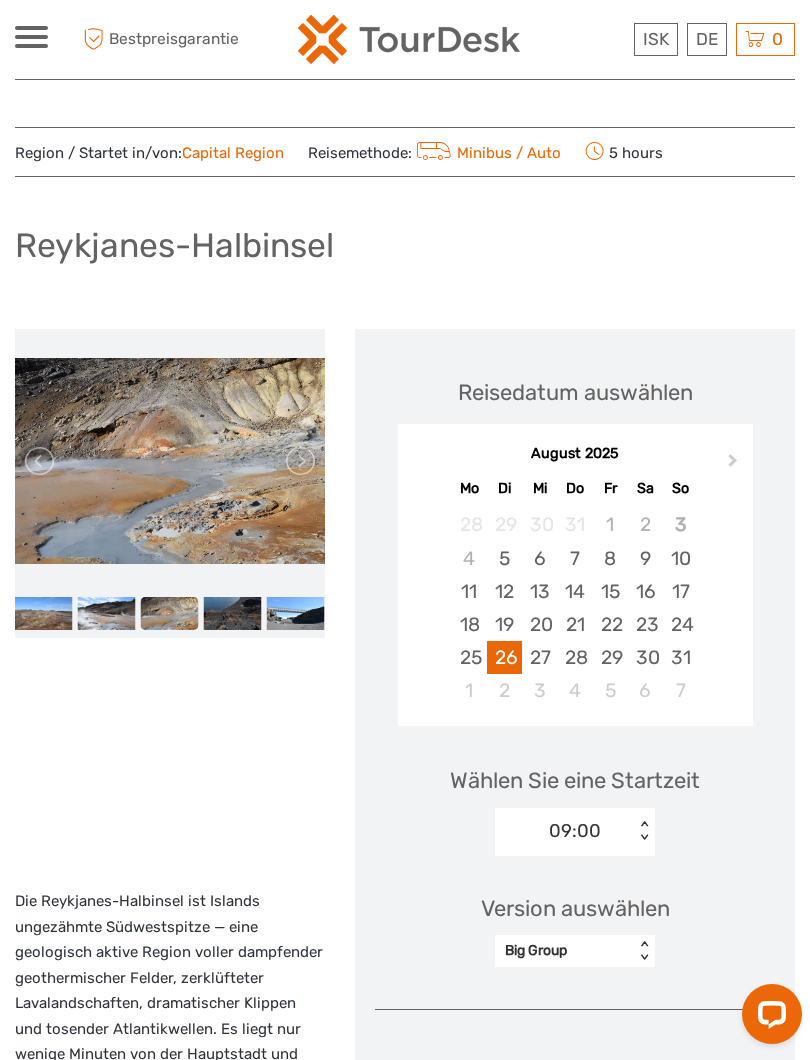 click at bounding box center [233, 613] 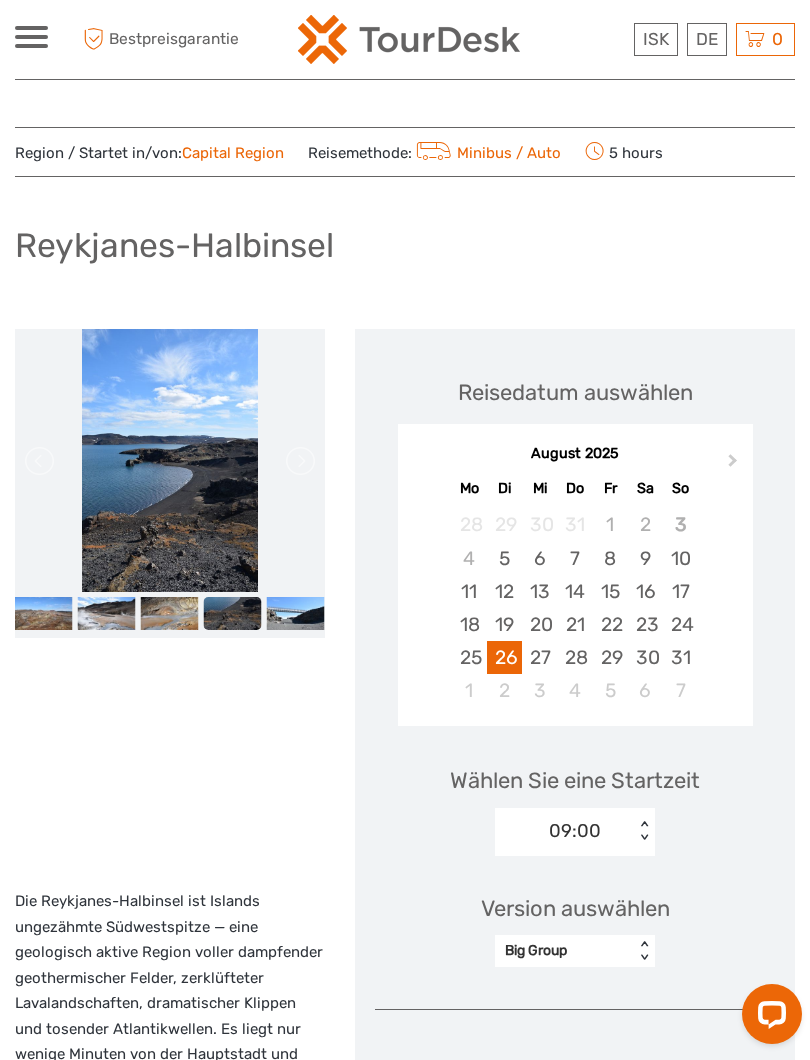 click at bounding box center (296, 613) 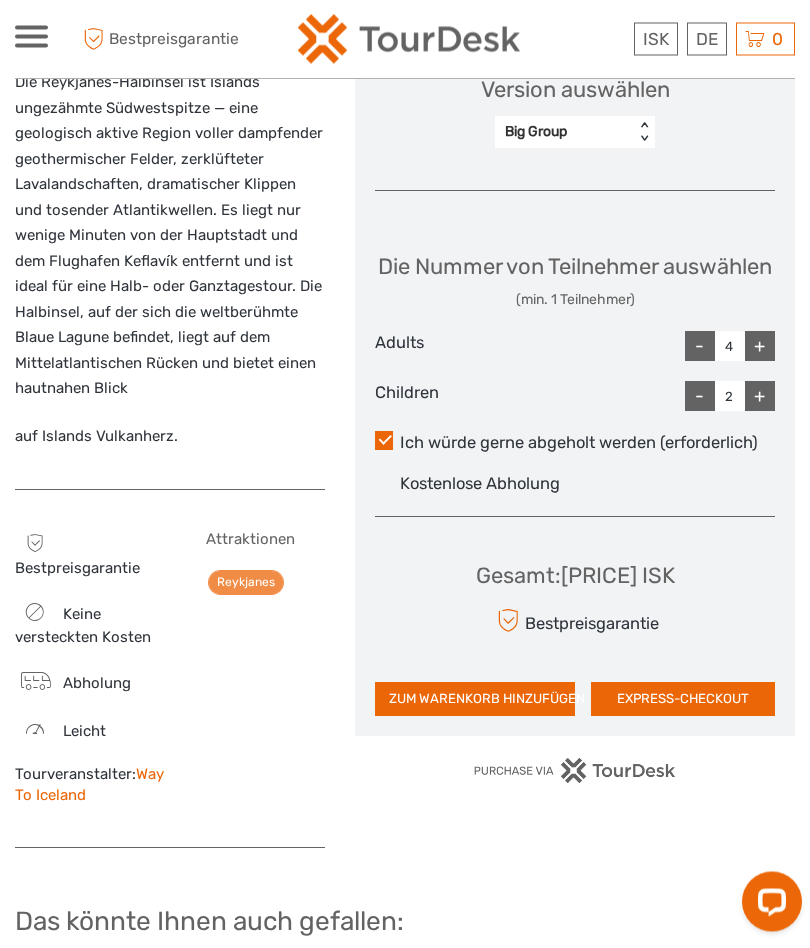 scroll, scrollTop: 818, scrollLeft: 0, axis: vertical 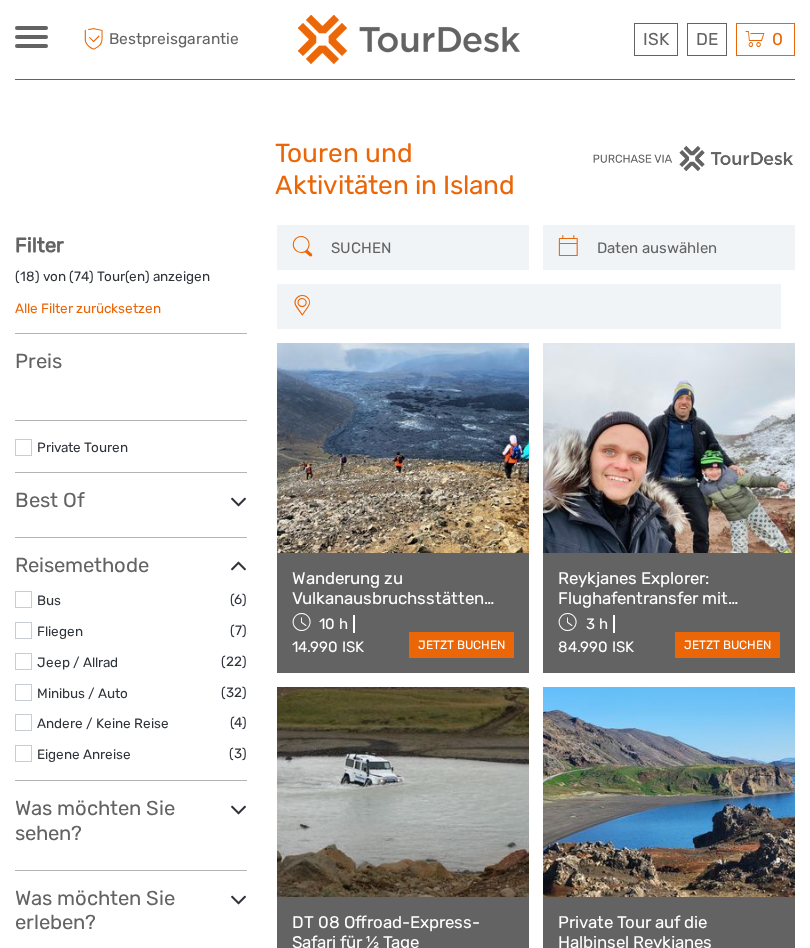 select 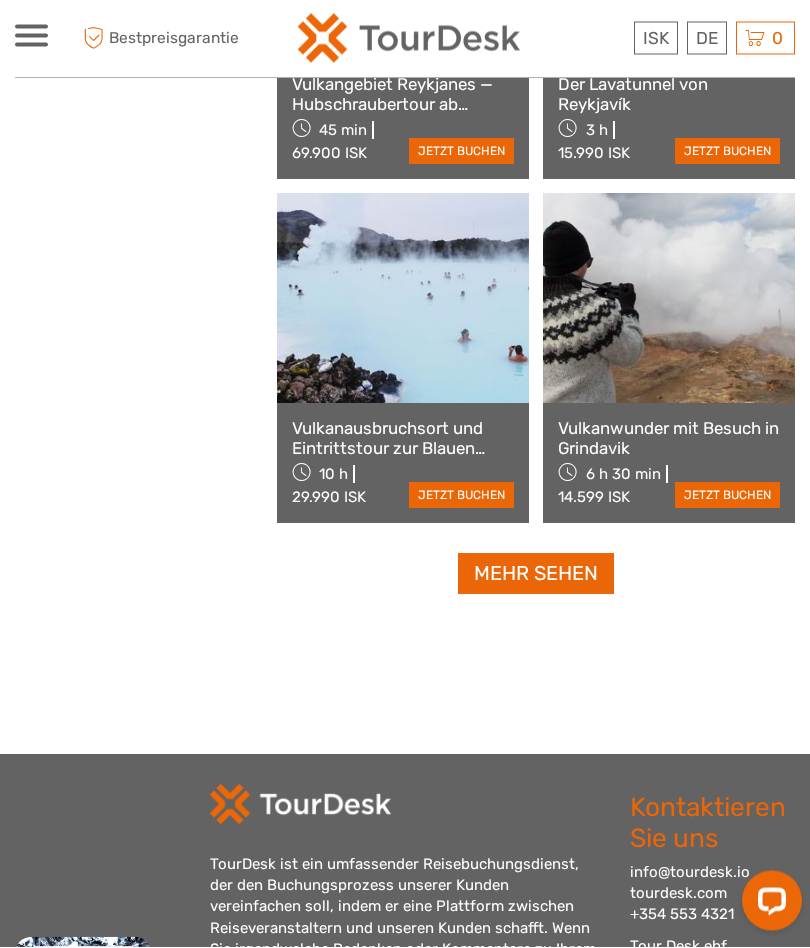 scroll, scrollTop: 2902, scrollLeft: 0, axis: vertical 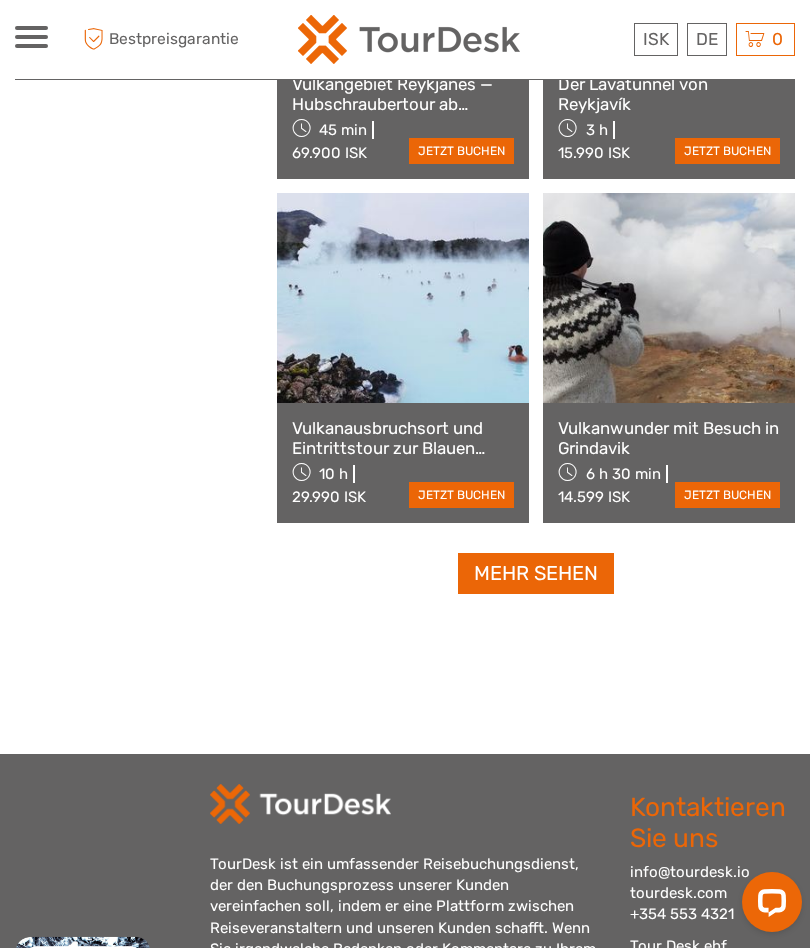 click on "Mehr sehen" at bounding box center (536, 573) 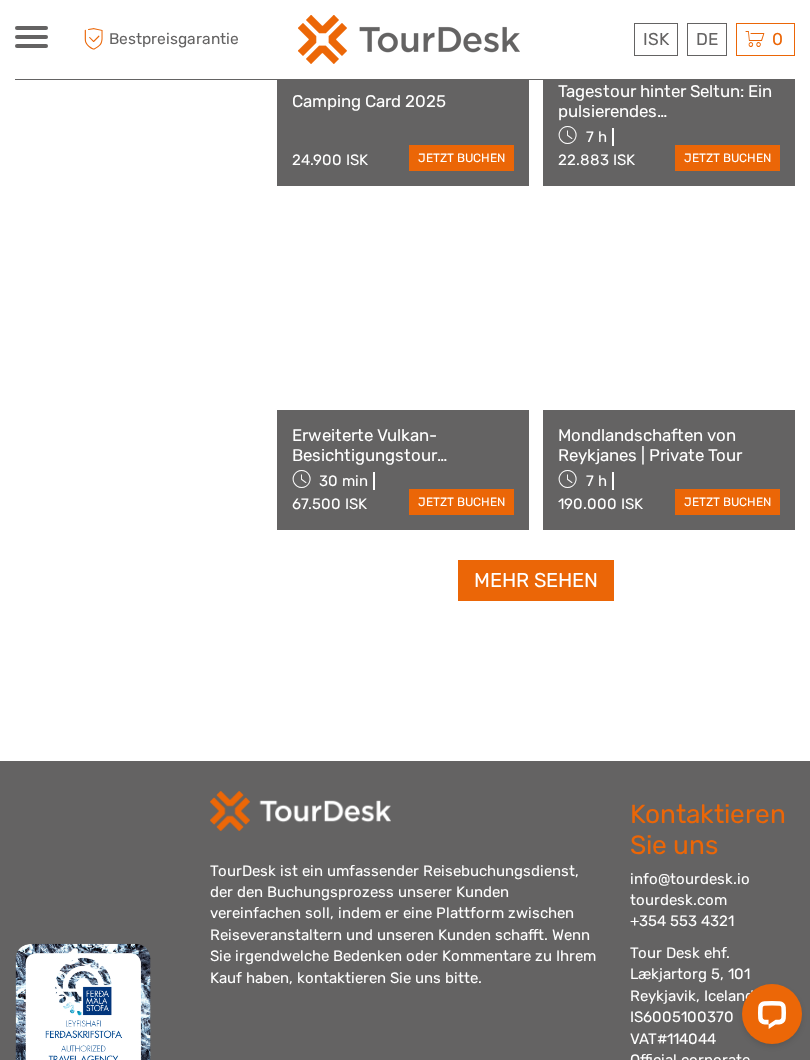 scroll, scrollTop: 5992, scrollLeft: 0, axis: vertical 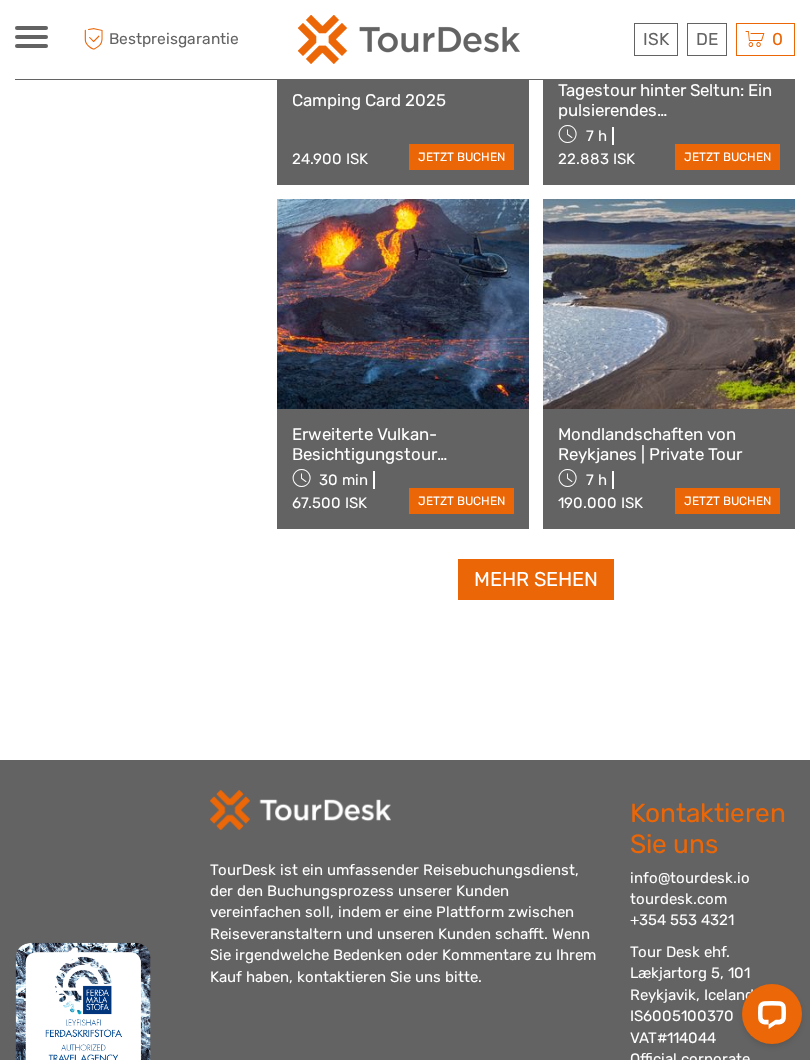 click on "Mehr sehen" at bounding box center [536, 579] 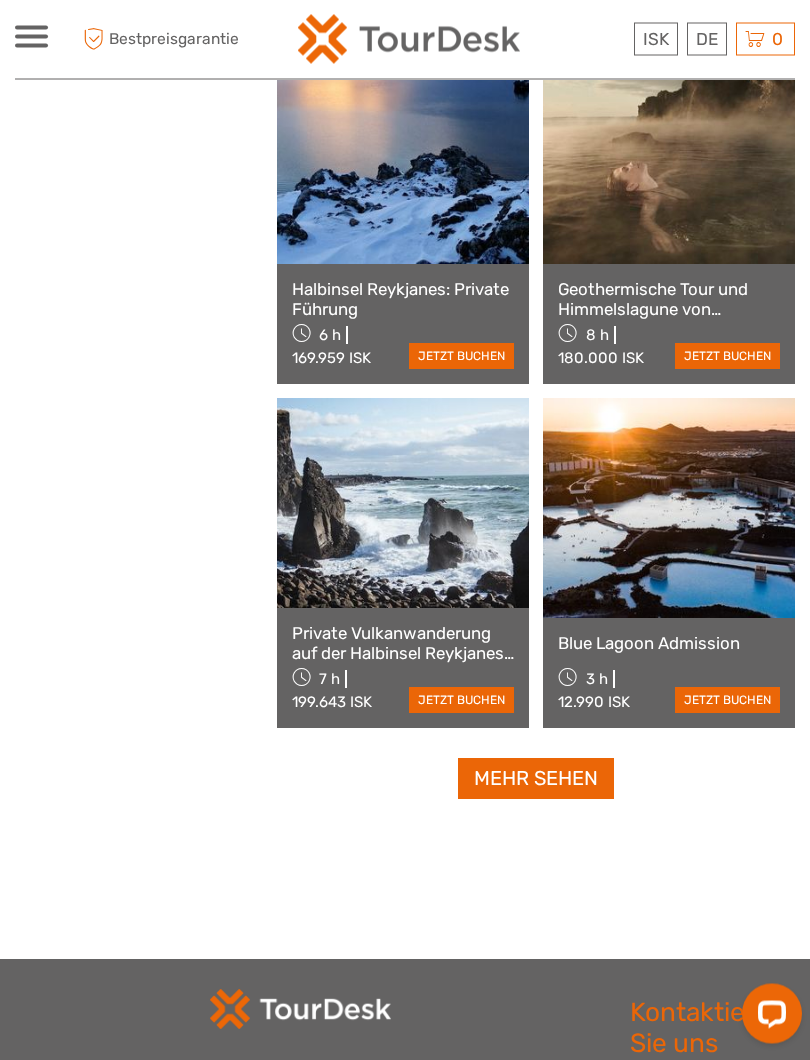 scroll, scrollTop: 8890, scrollLeft: 0, axis: vertical 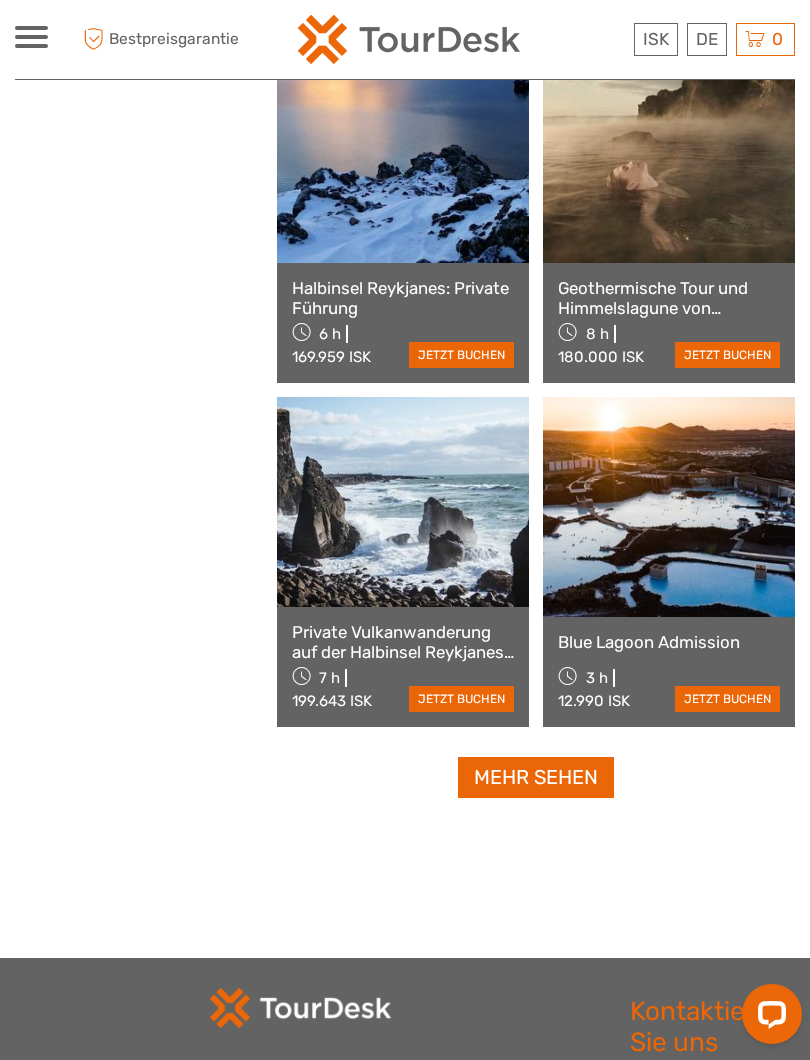 click on "Mehr sehen" at bounding box center (536, 777) 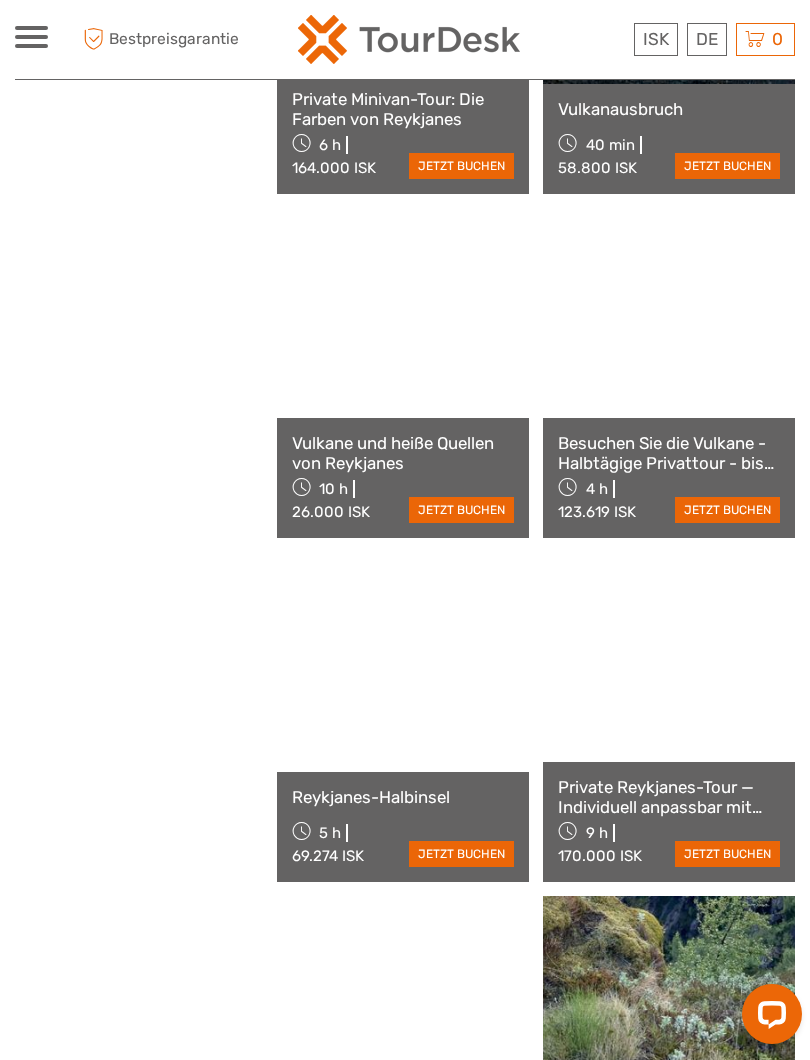 scroll, scrollTop: 11150, scrollLeft: 0, axis: vertical 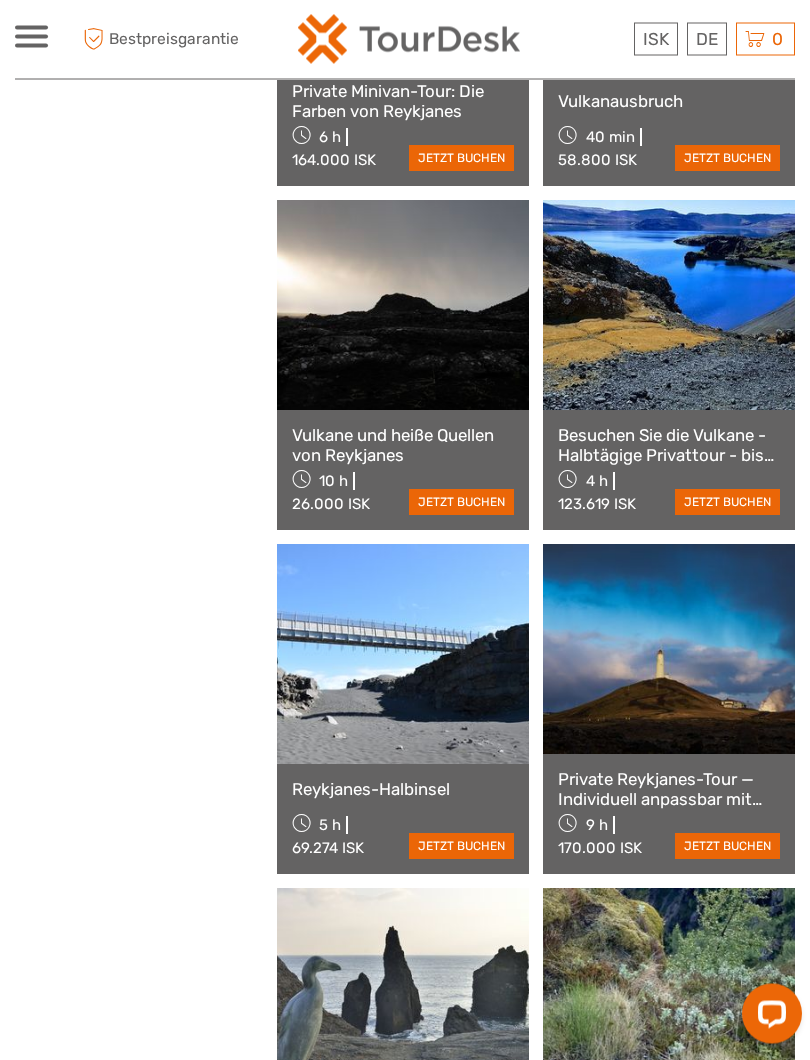 click on "jetzt buchen" at bounding box center (461, 847) 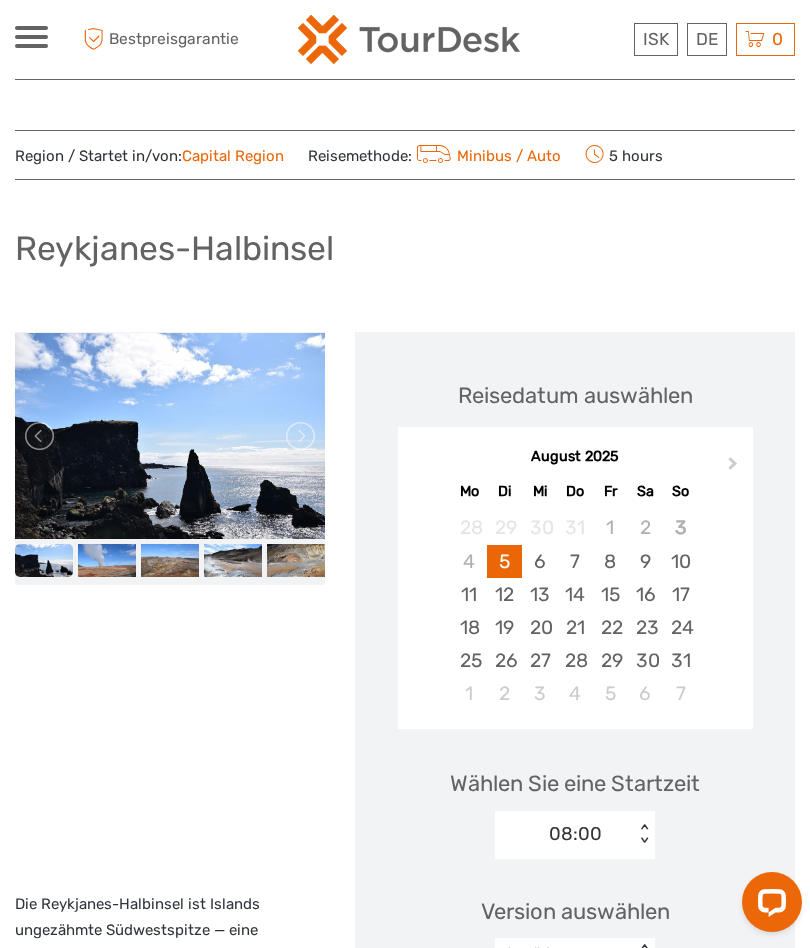scroll, scrollTop: 0, scrollLeft: 0, axis: both 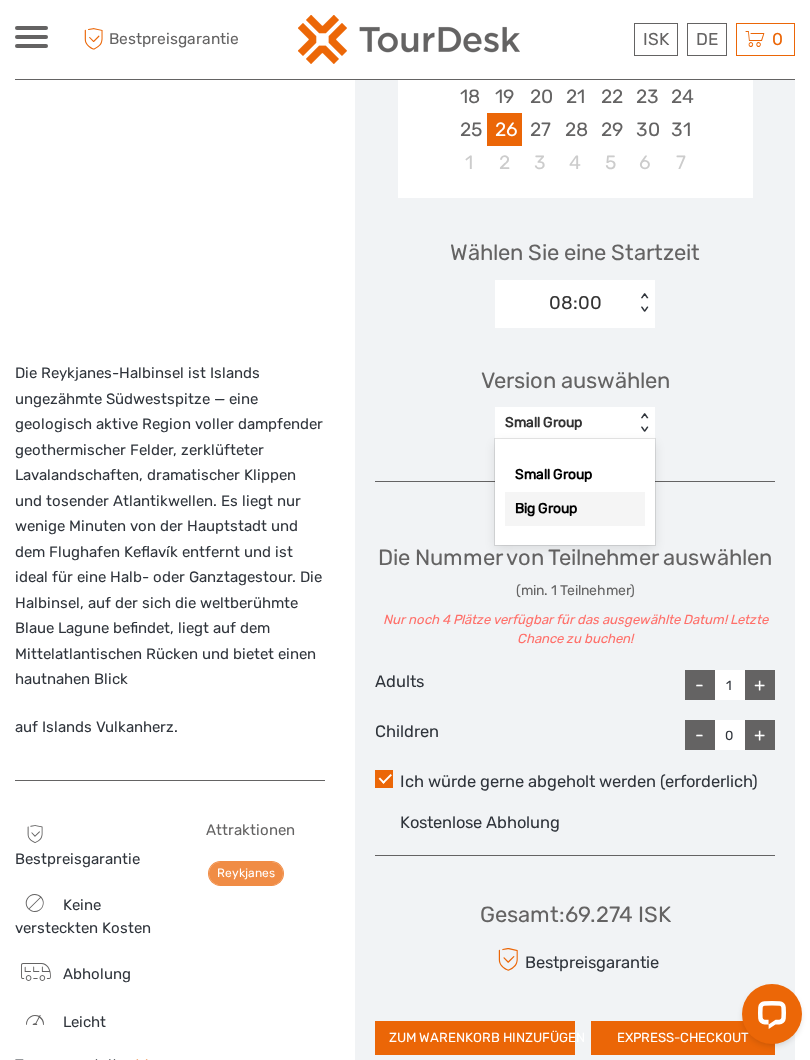 click on "Big Group" at bounding box center [575, 509] 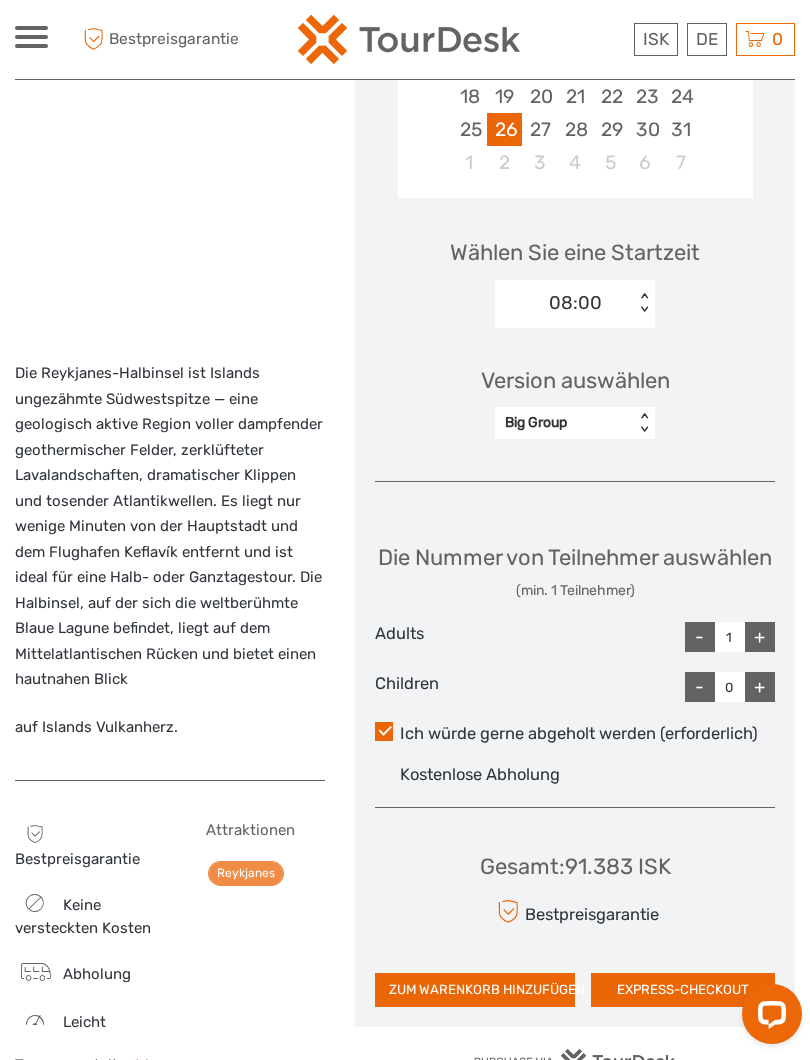 click on "+" at bounding box center [760, 637] 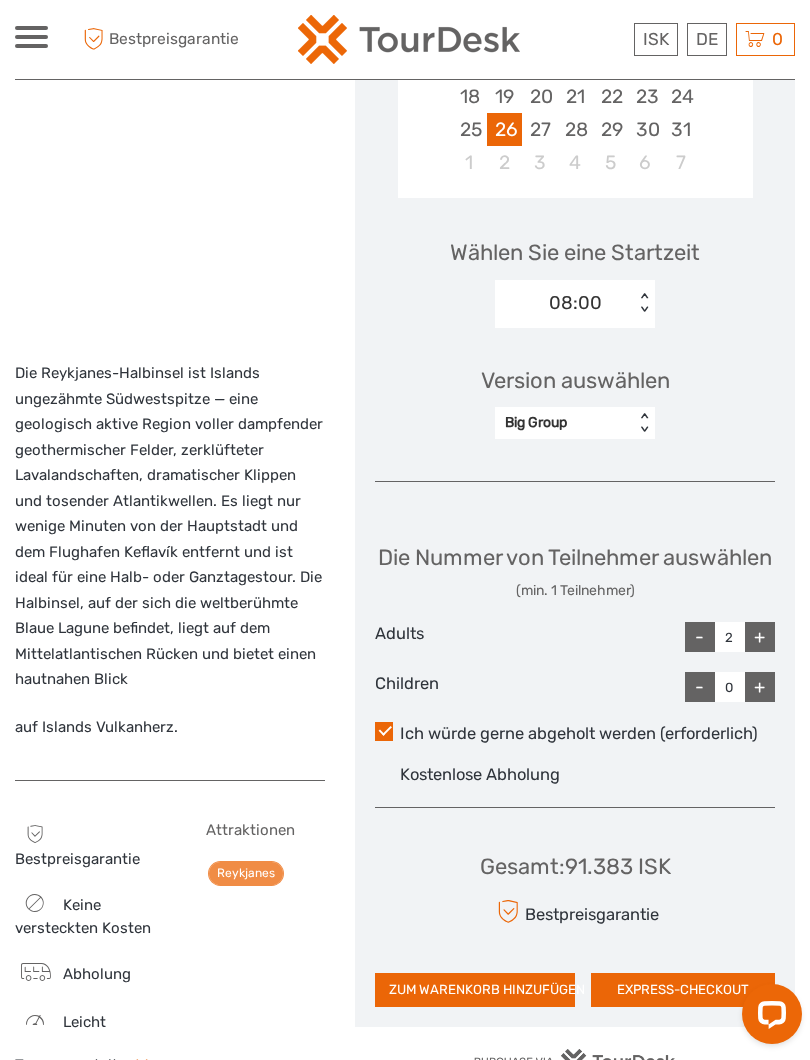 click on "+" at bounding box center (760, 637) 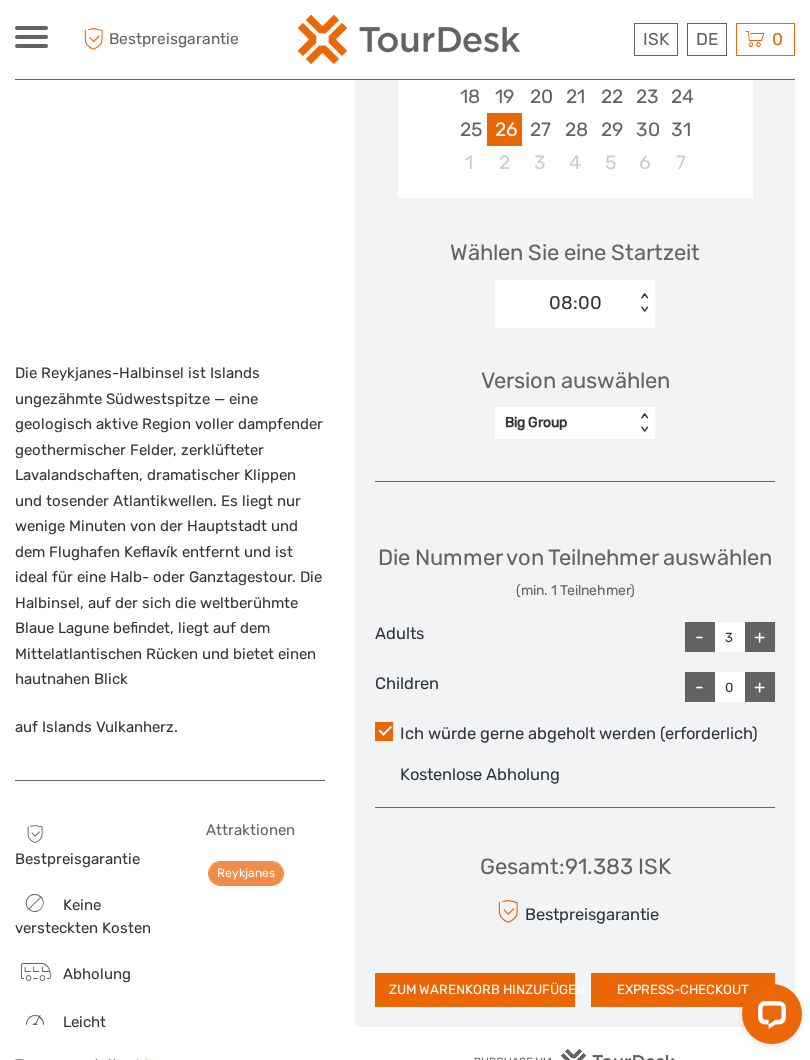 click on "+" at bounding box center (760, 637) 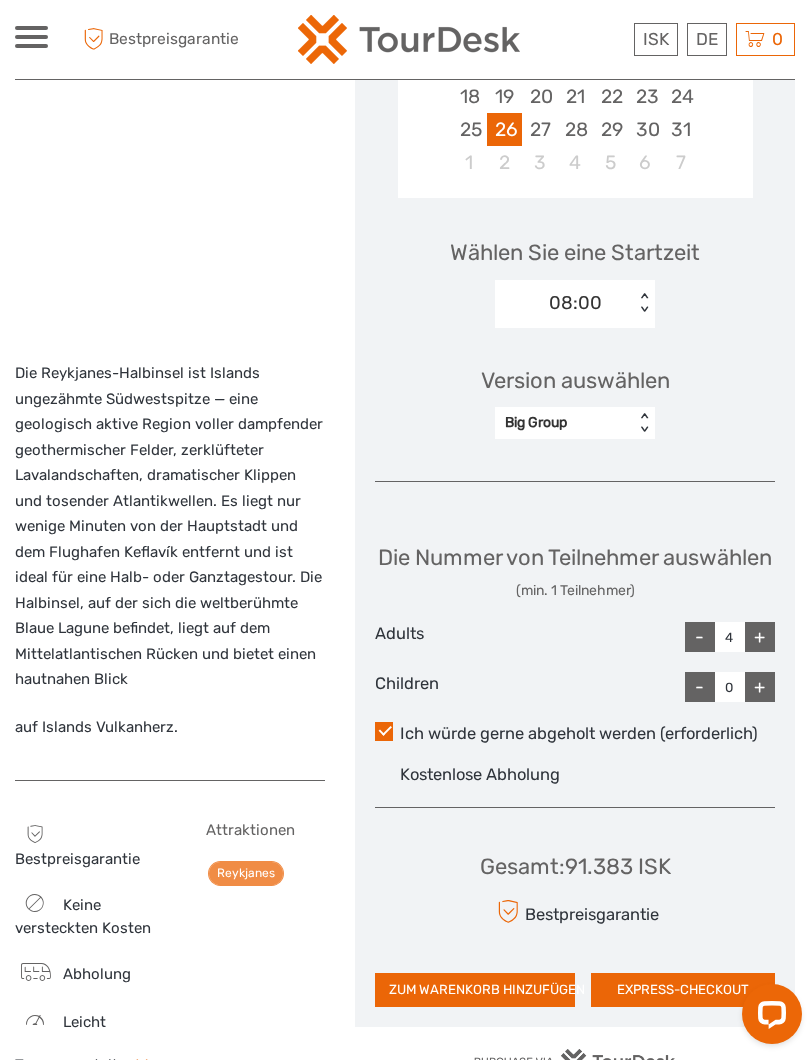 click on "+" at bounding box center (760, 687) 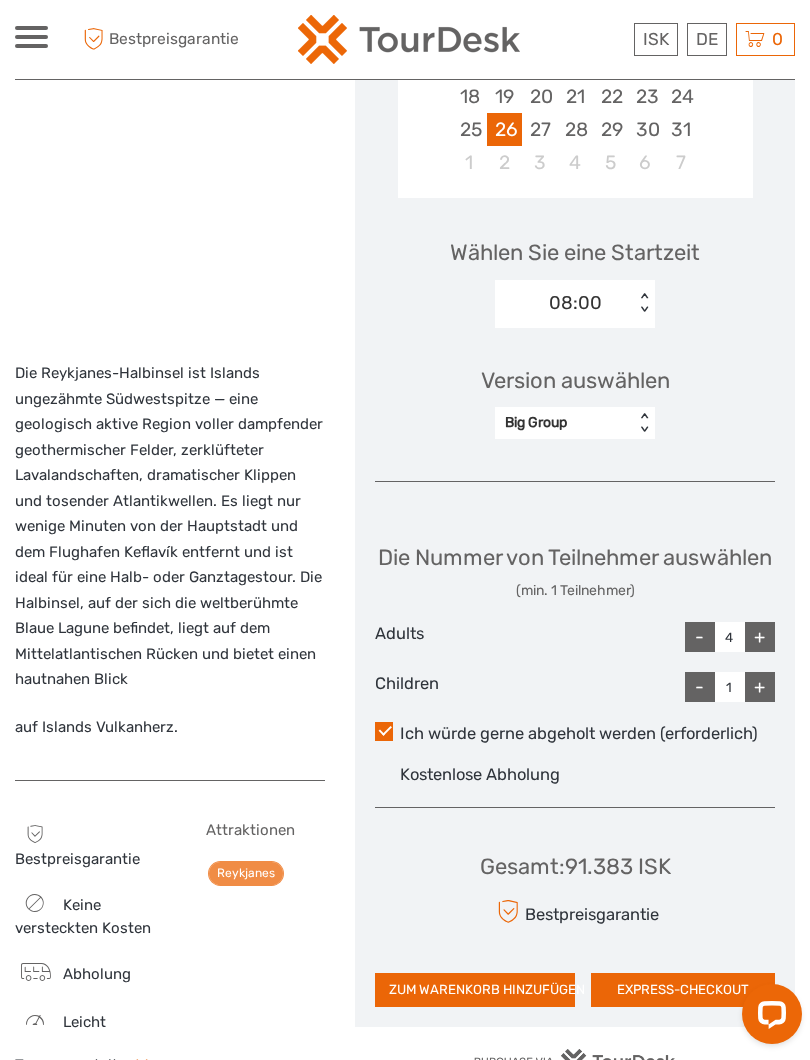 click on "+" at bounding box center (760, 687) 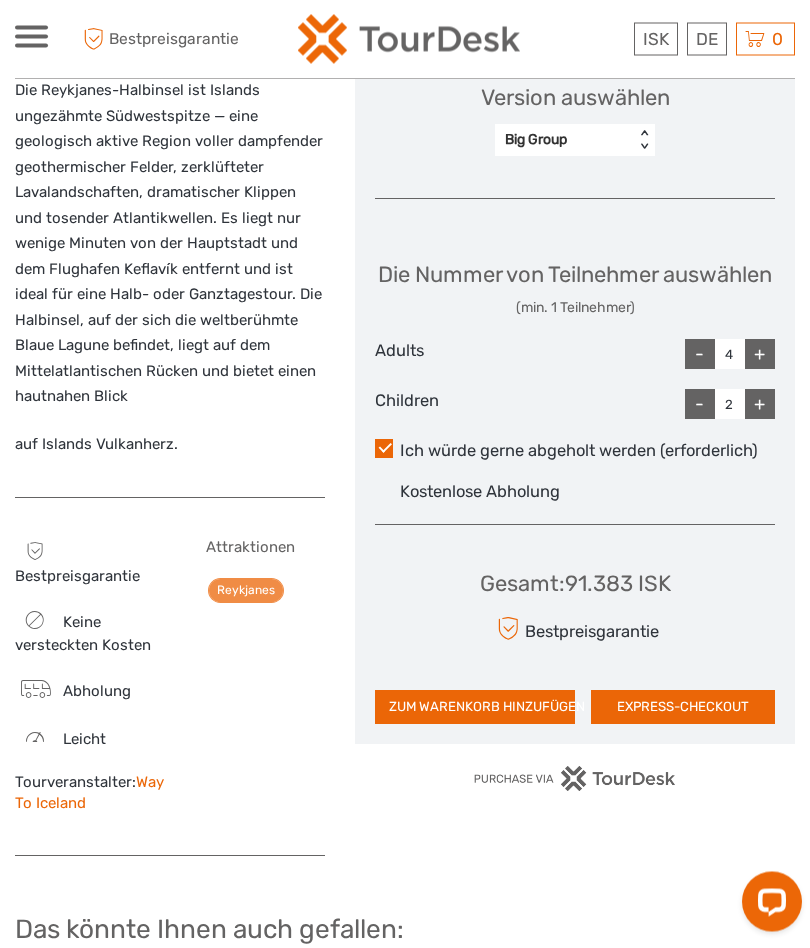 scroll, scrollTop: 814, scrollLeft: 0, axis: vertical 